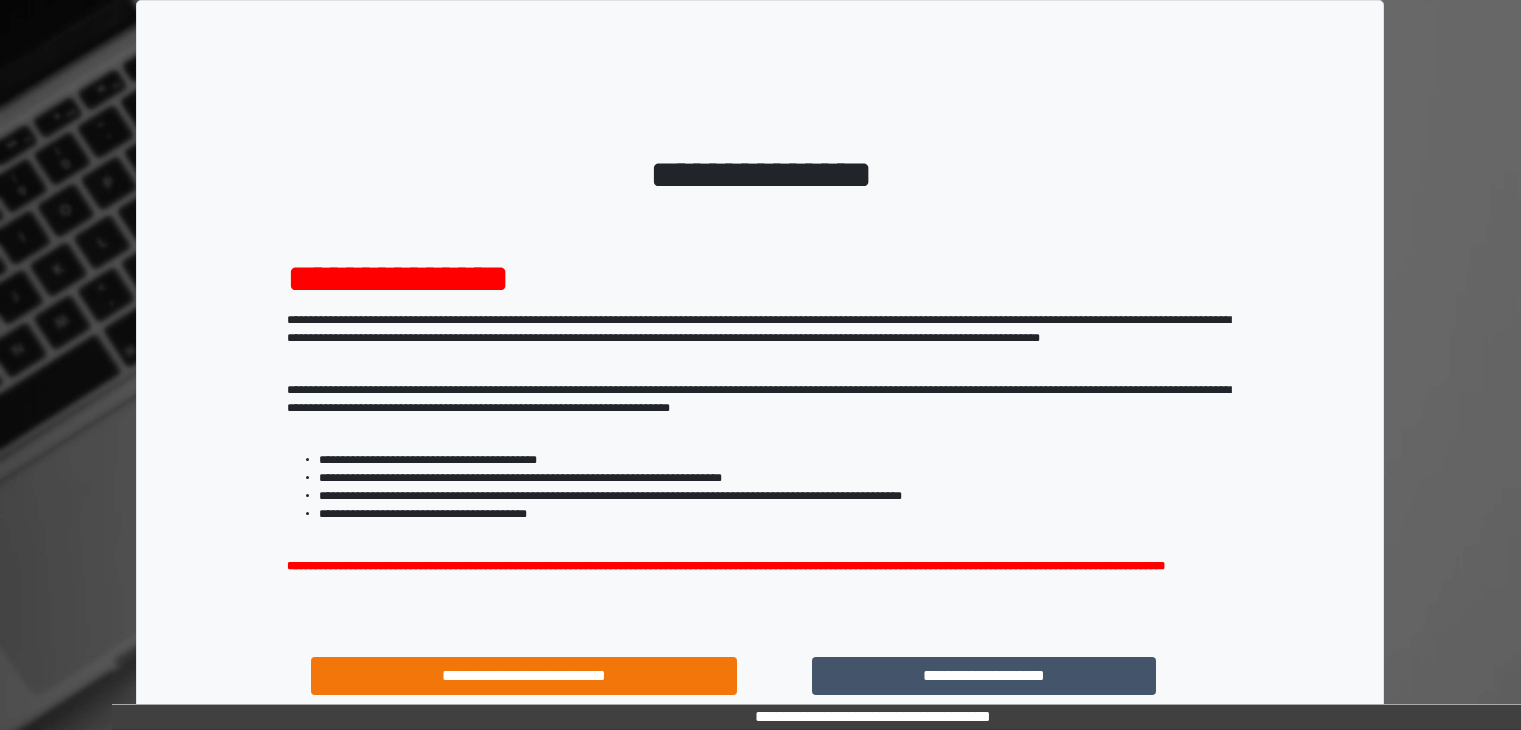 scroll, scrollTop: 0, scrollLeft: 0, axis: both 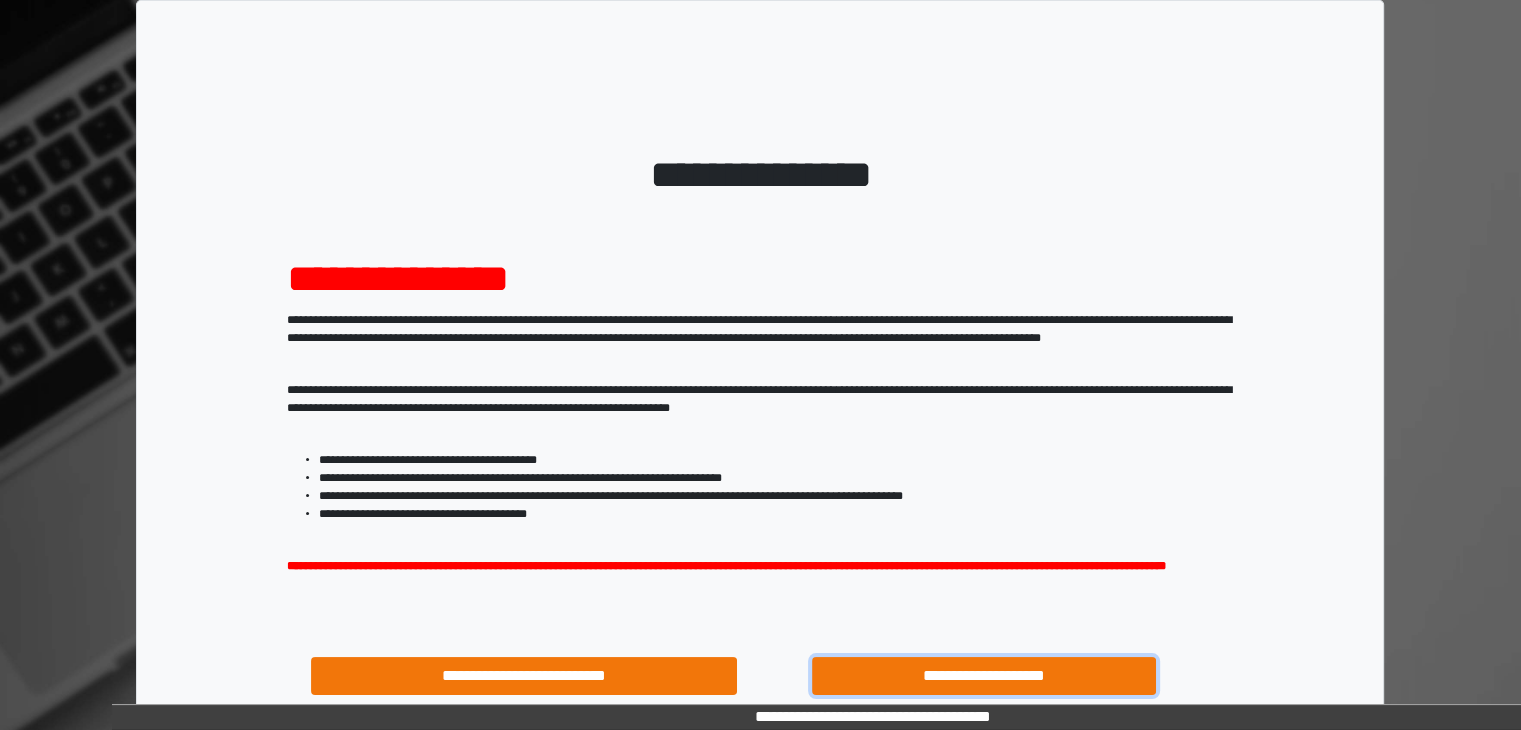 click on "**********" at bounding box center (984, 676) 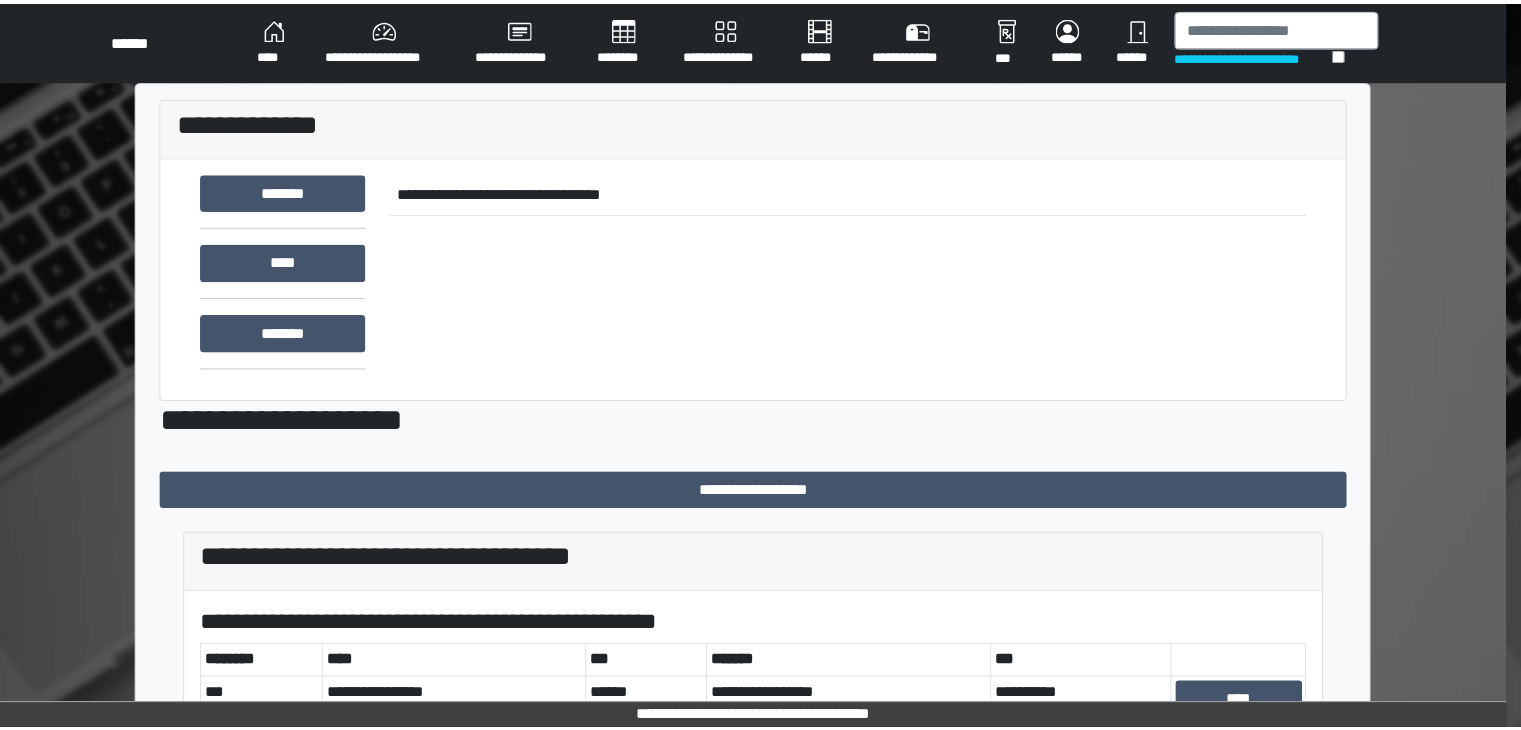 scroll, scrollTop: 0, scrollLeft: 0, axis: both 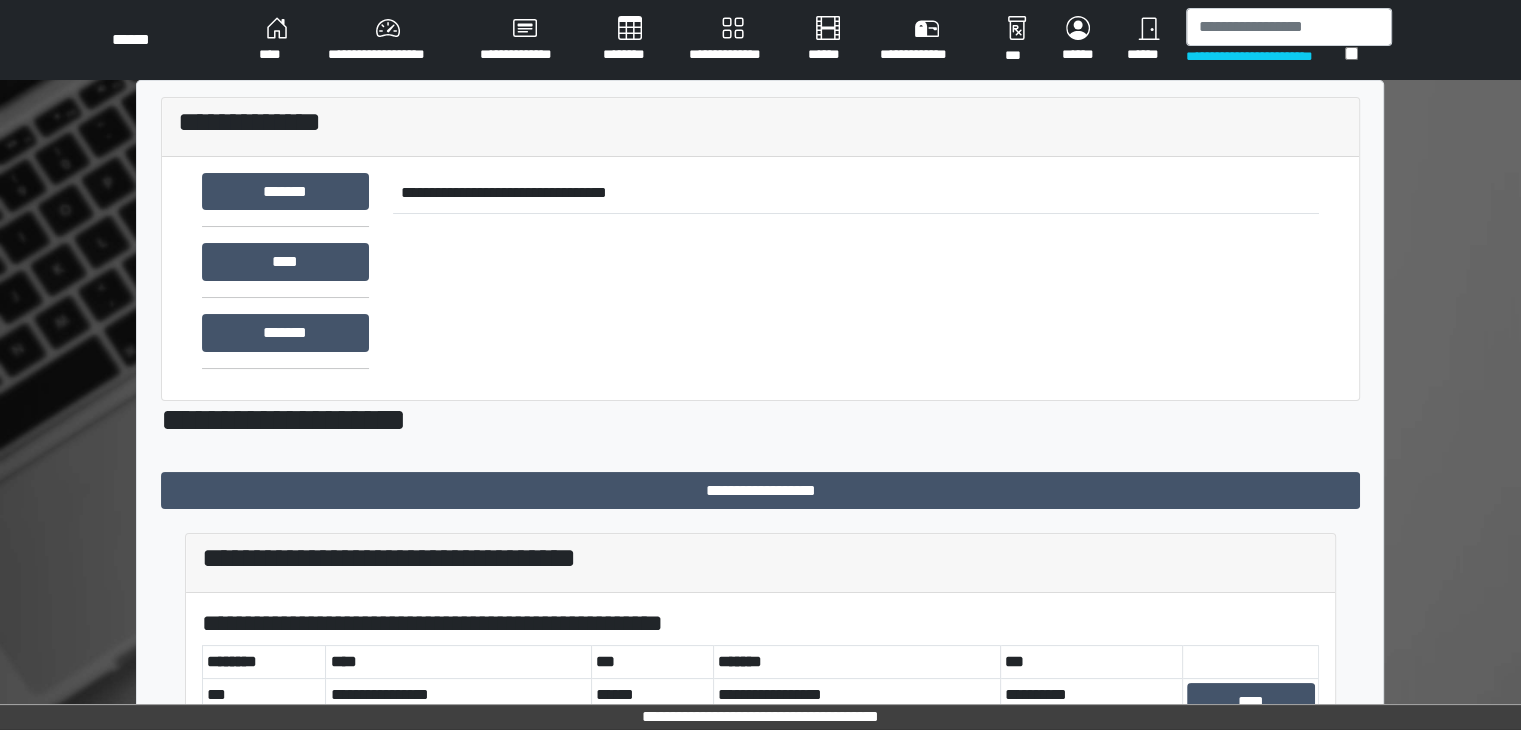 click on "**********" at bounding box center [388, 40] 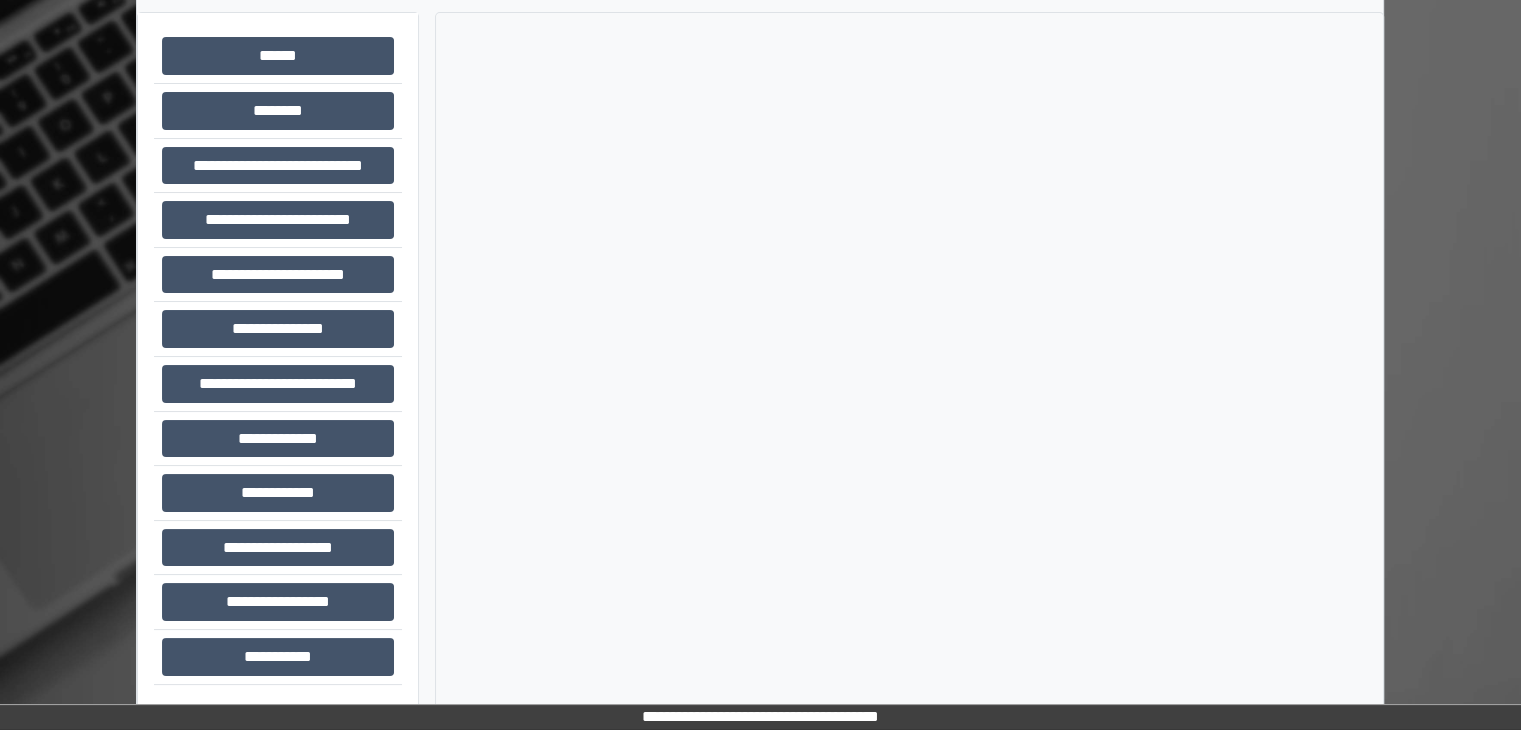 scroll, scrollTop: 87, scrollLeft: 0, axis: vertical 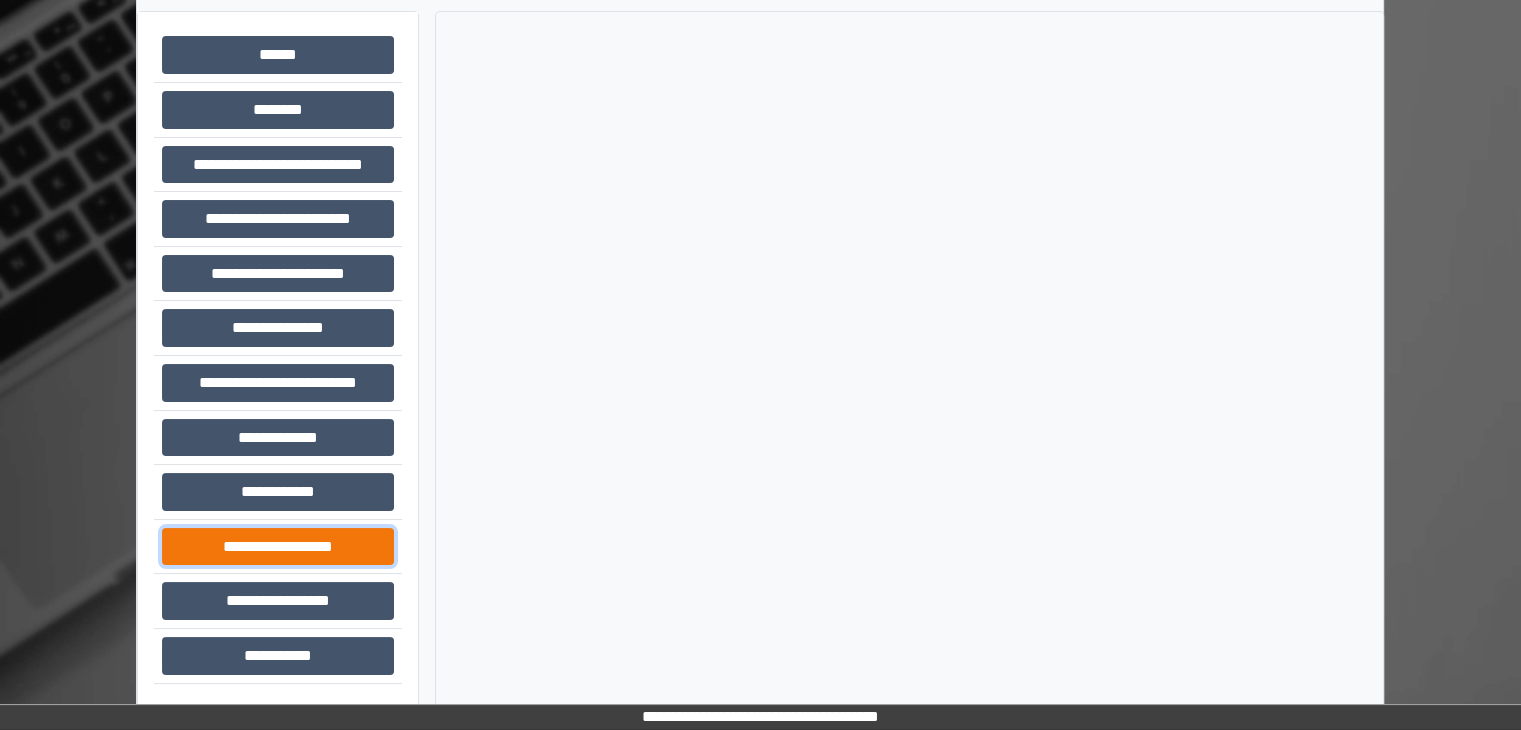 click on "**********" at bounding box center [278, 547] 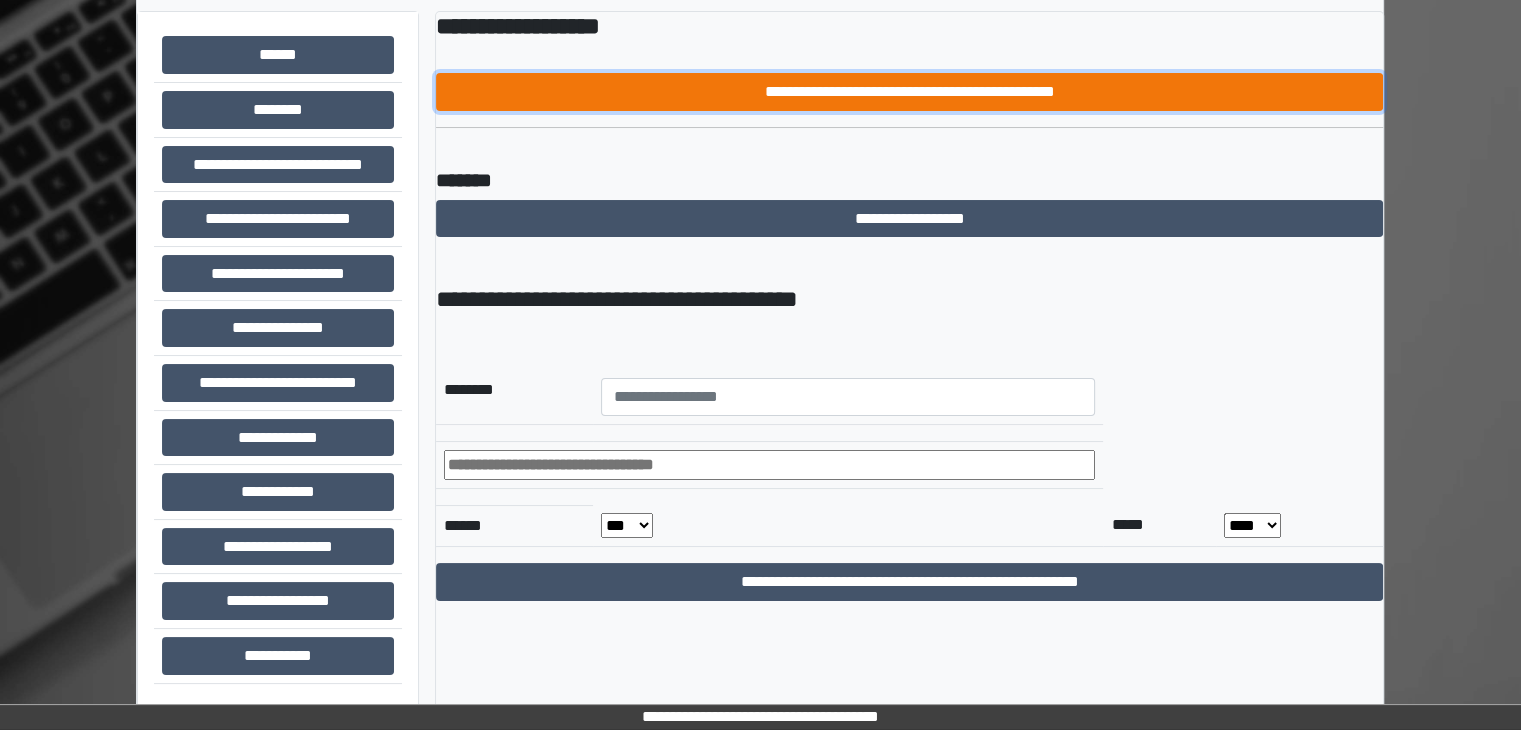 click on "**********" at bounding box center [909, 92] 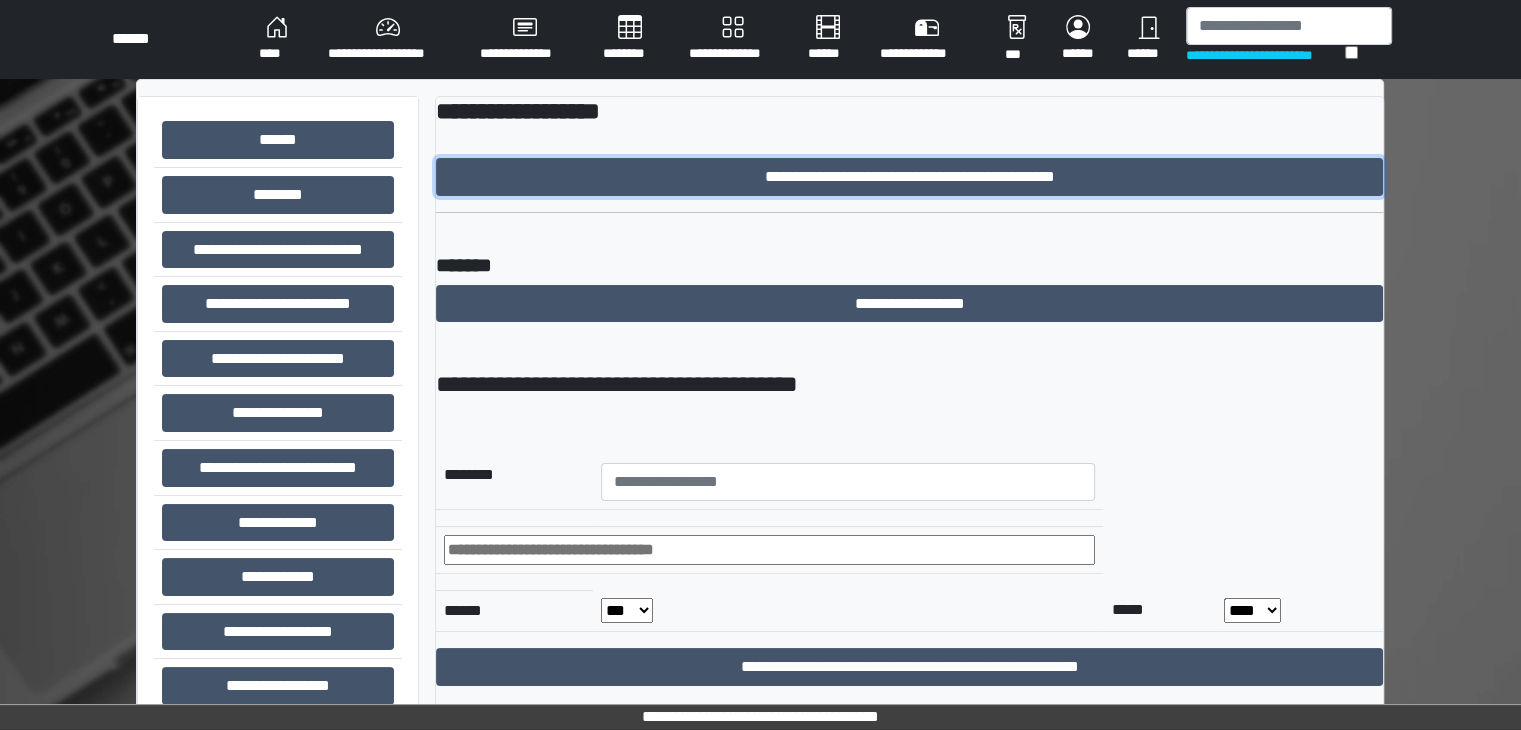 scroll, scrollTop: 0, scrollLeft: 0, axis: both 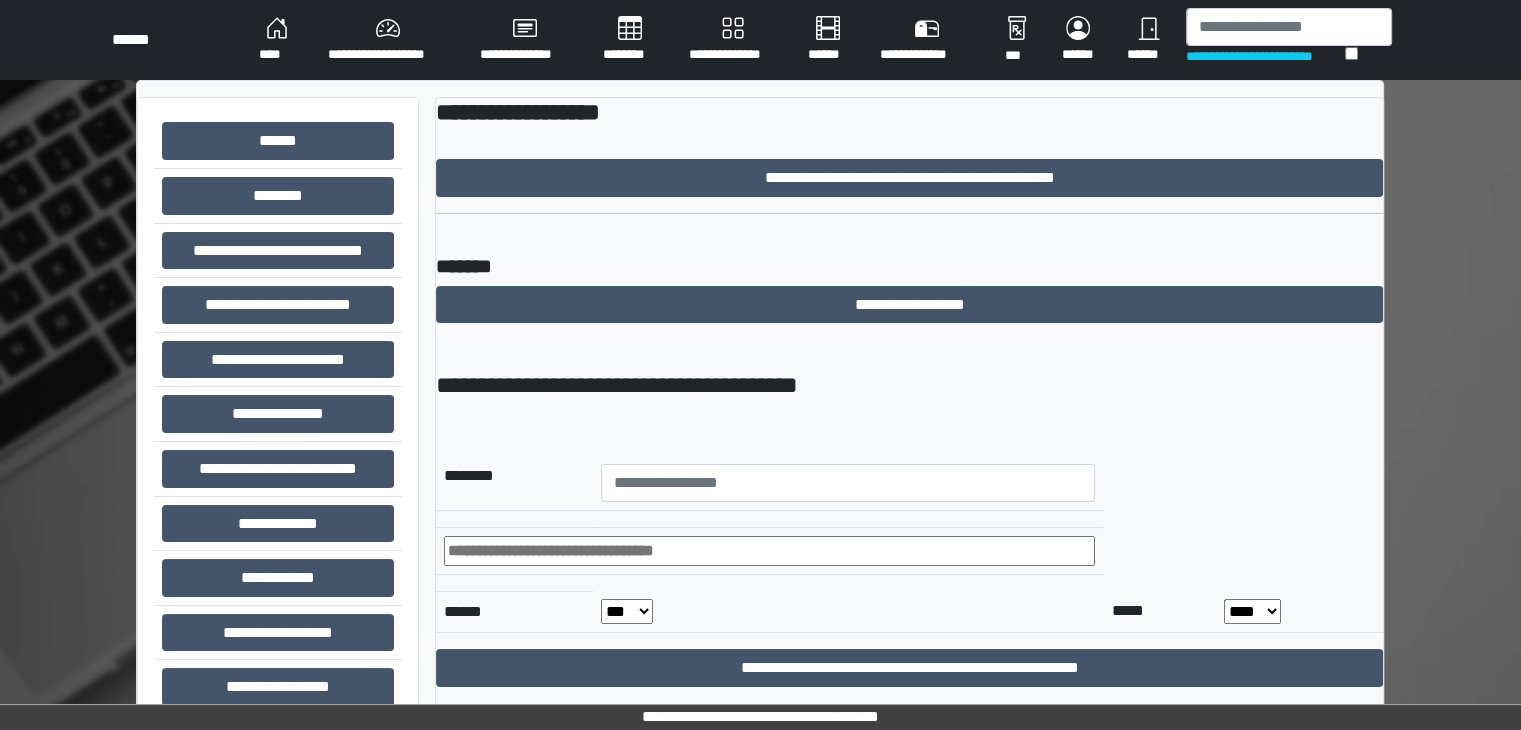click on "**********" at bounding box center [388, 40] 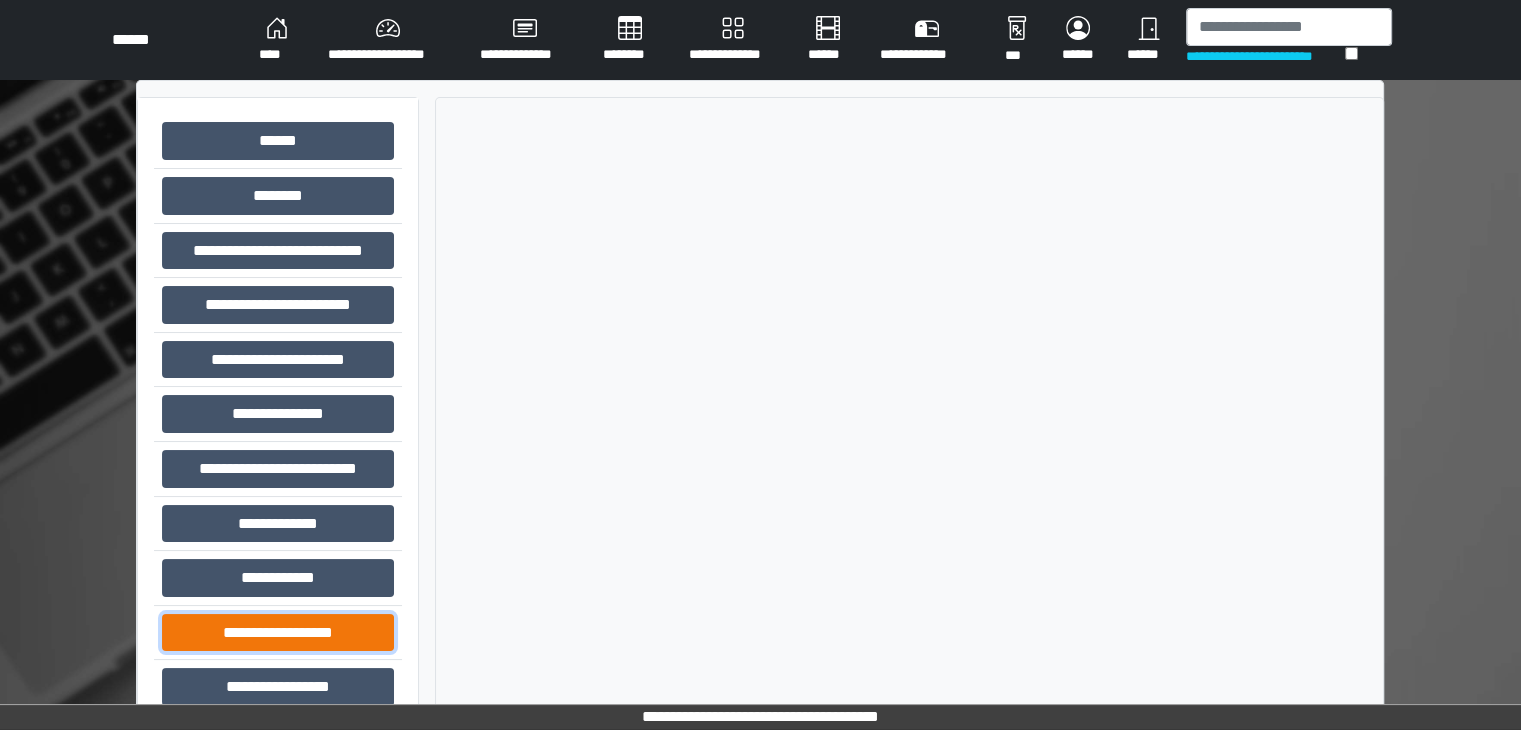 click on "**********" at bounding box center (278, 633) 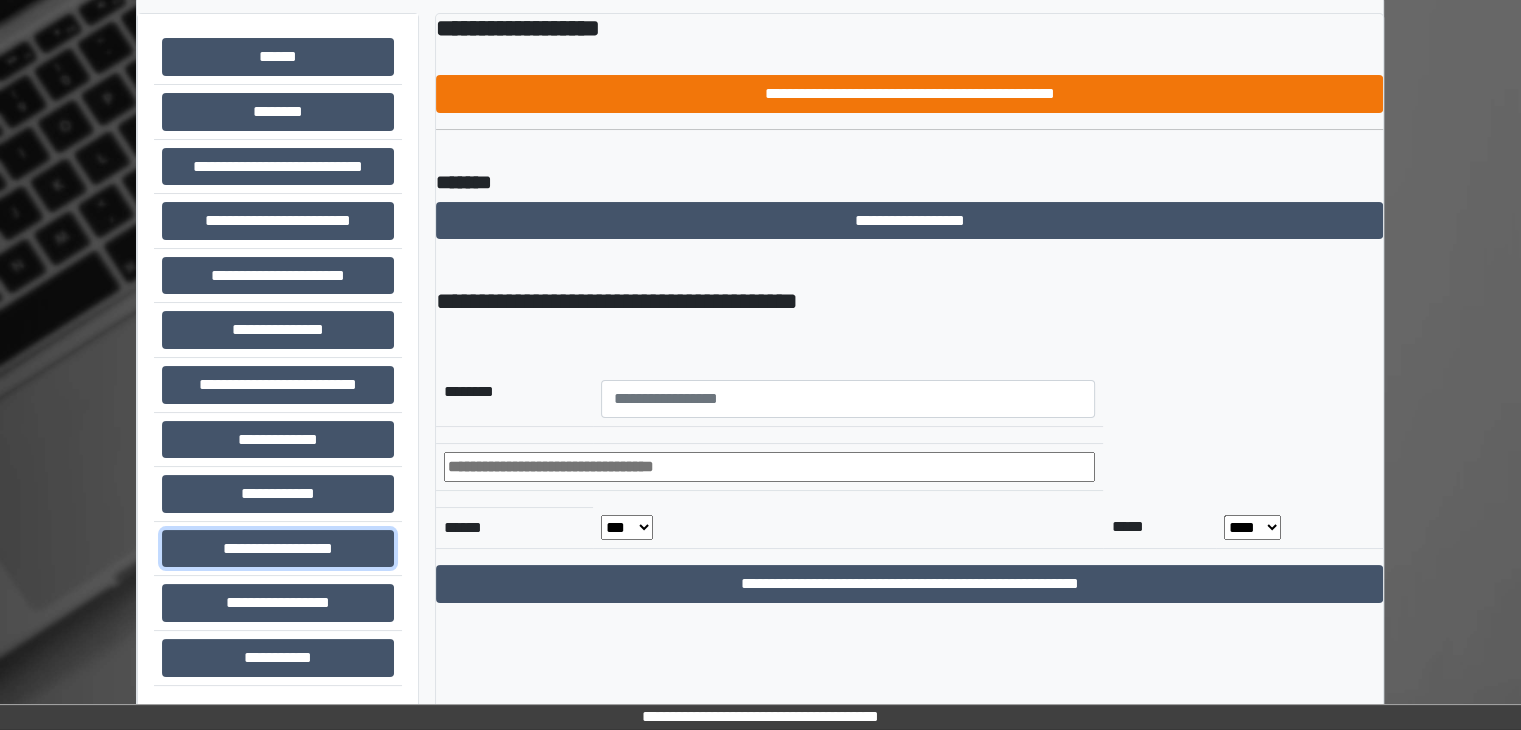 scroll, scrollTop: 87, scrollLeft: 0, axis: vertical 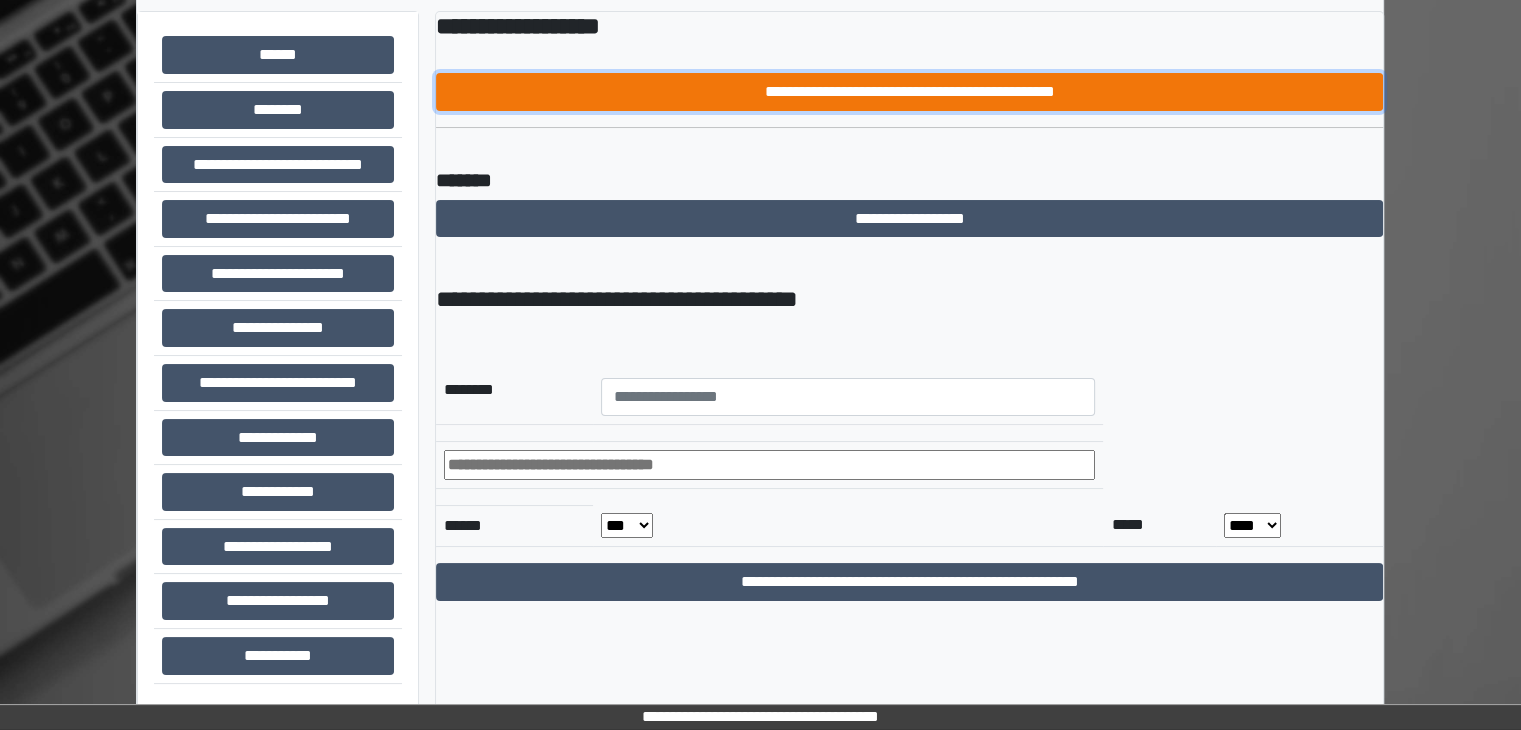 click on "**********" at bounding box center [909, 92] 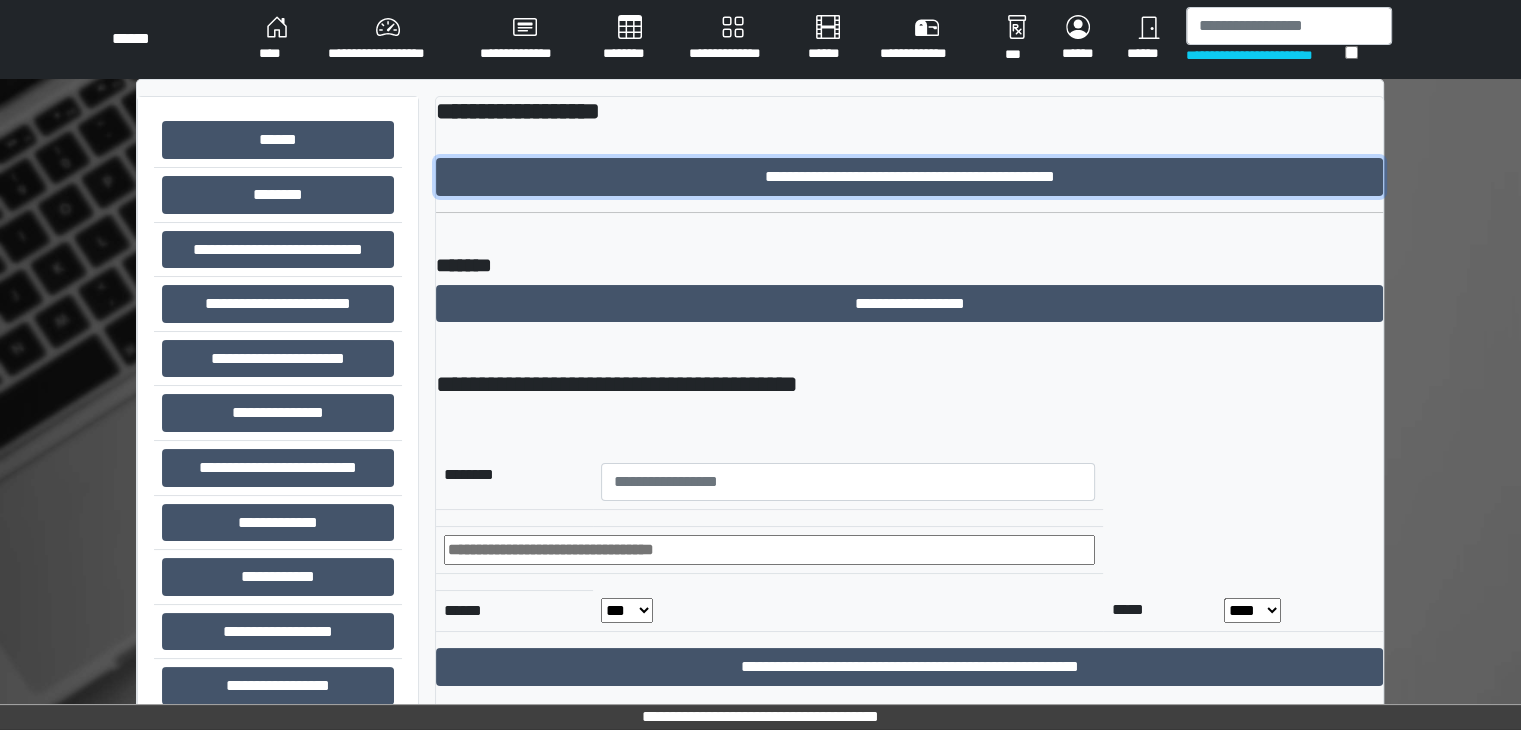 scroll, scrollTop: 0, scrollLeft: 0, axis: both 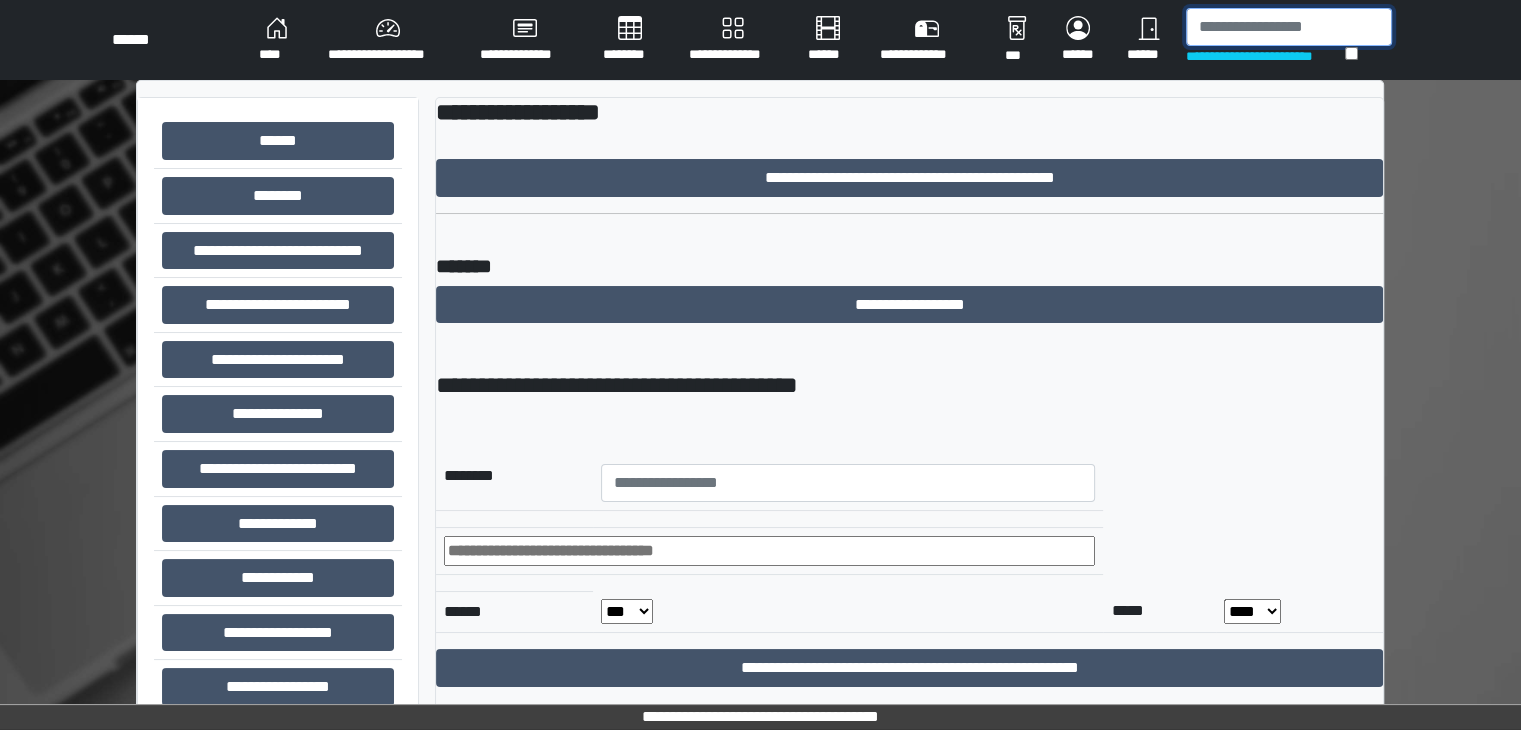 click at bounding box center (1289, 27) 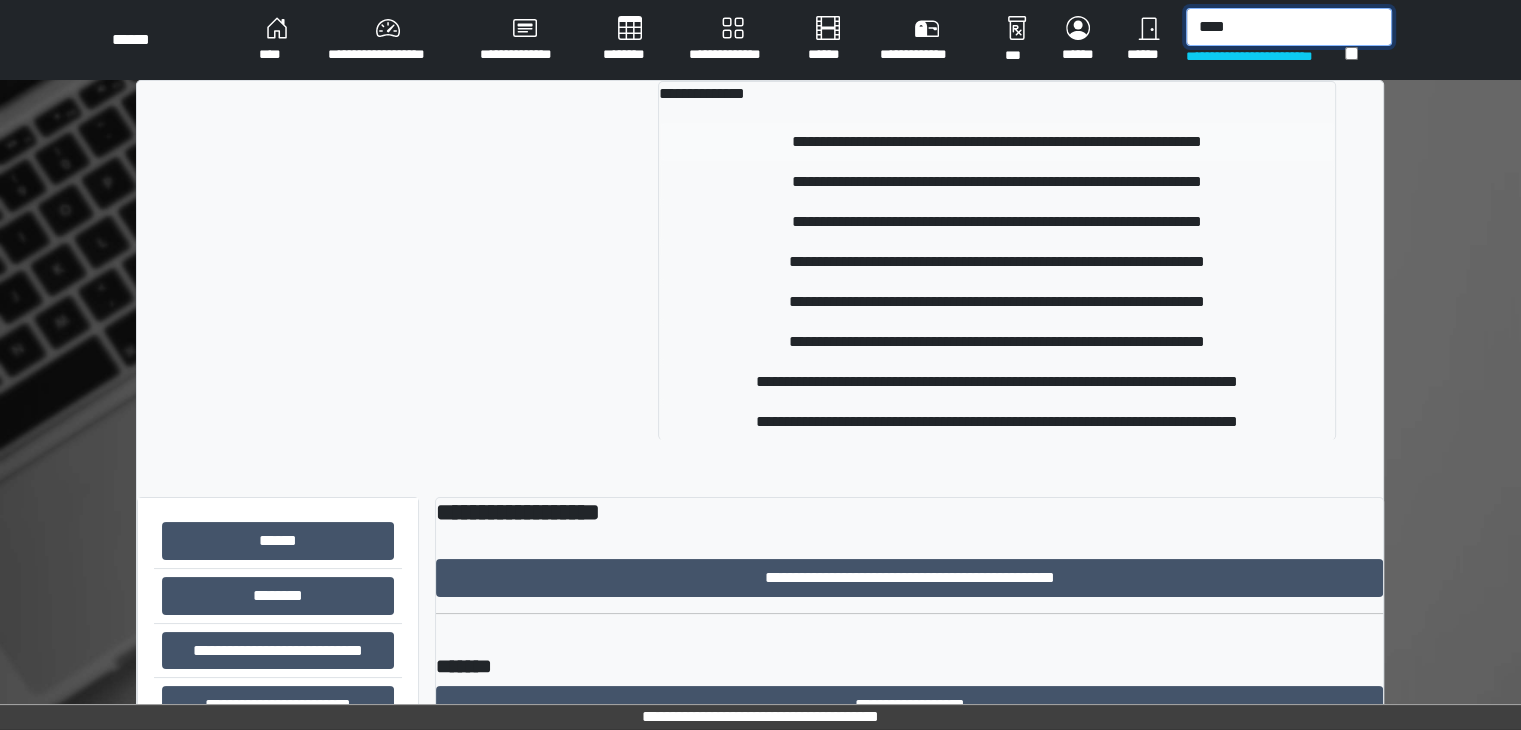 type on "****" 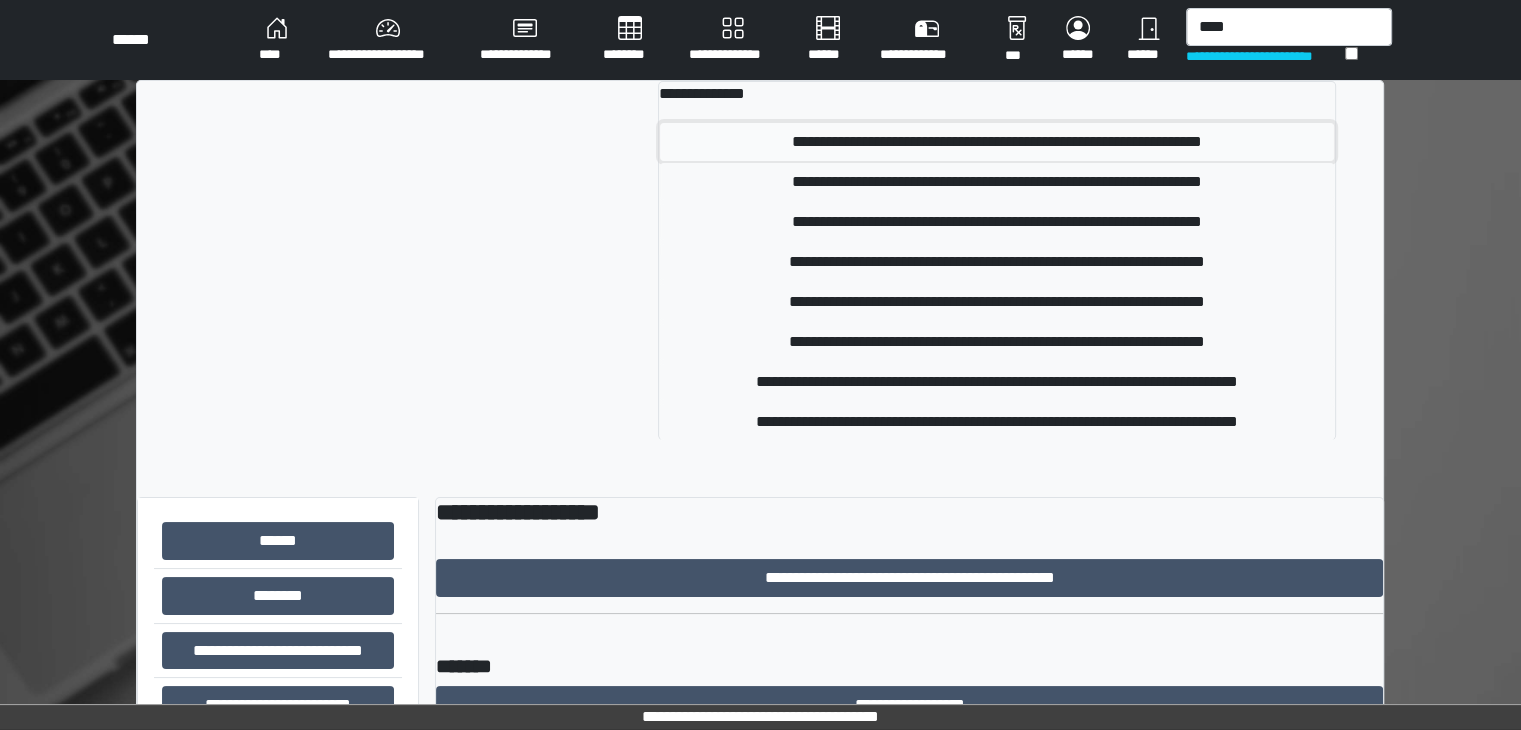 click on "**********" at bounding box center [997, 142] 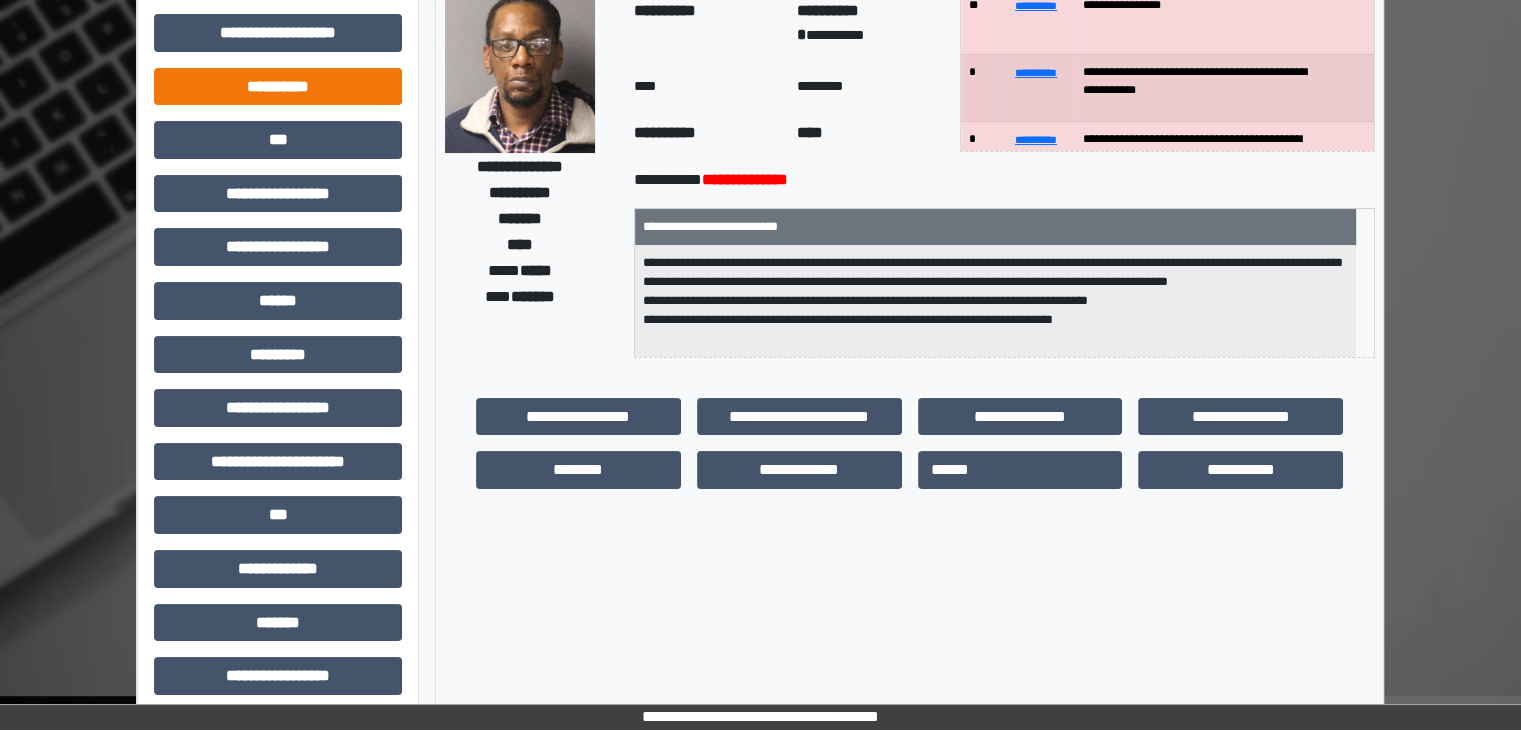 scroll, scrollTop: 0, scrollLeft: 0, axis: both 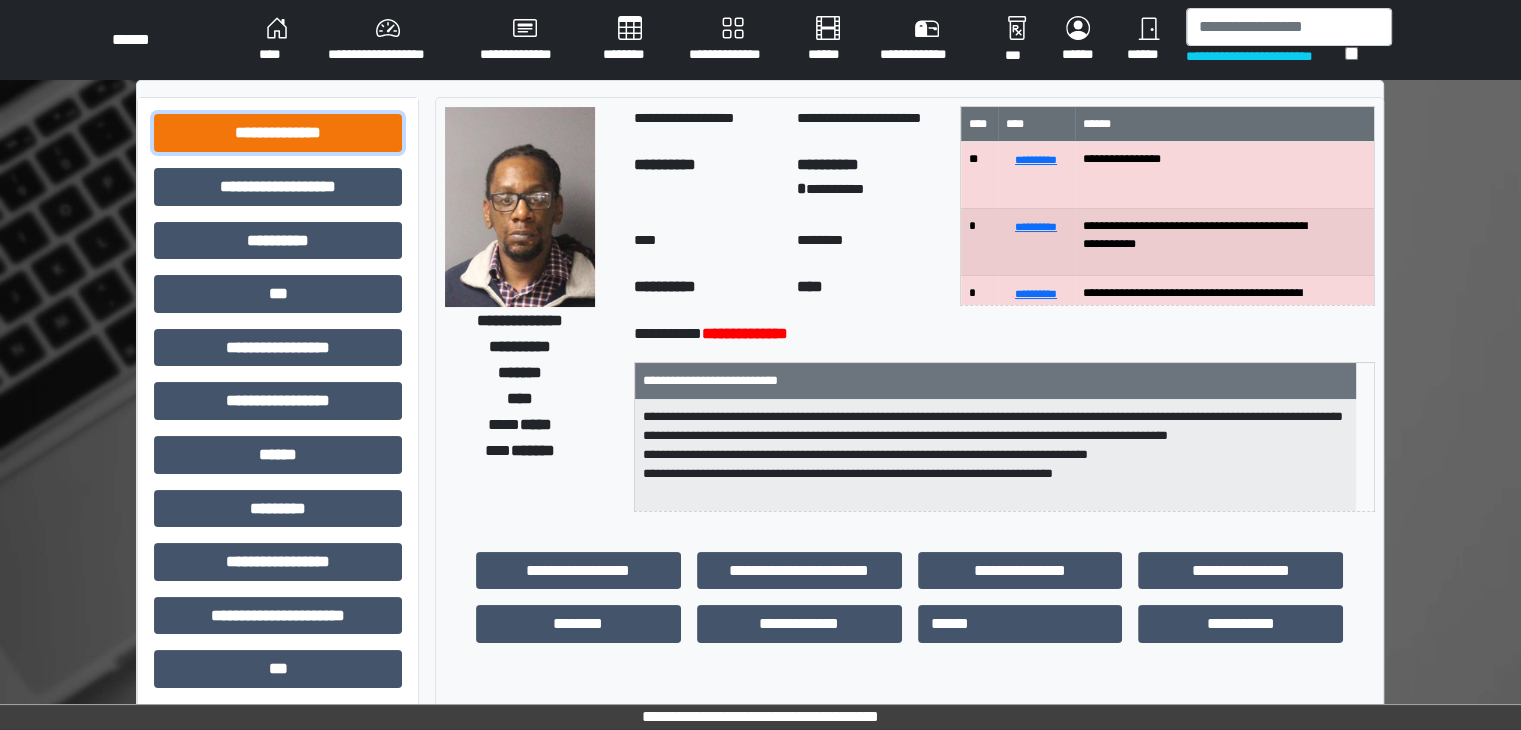 click on "**********" at bounding box center (278, 133) 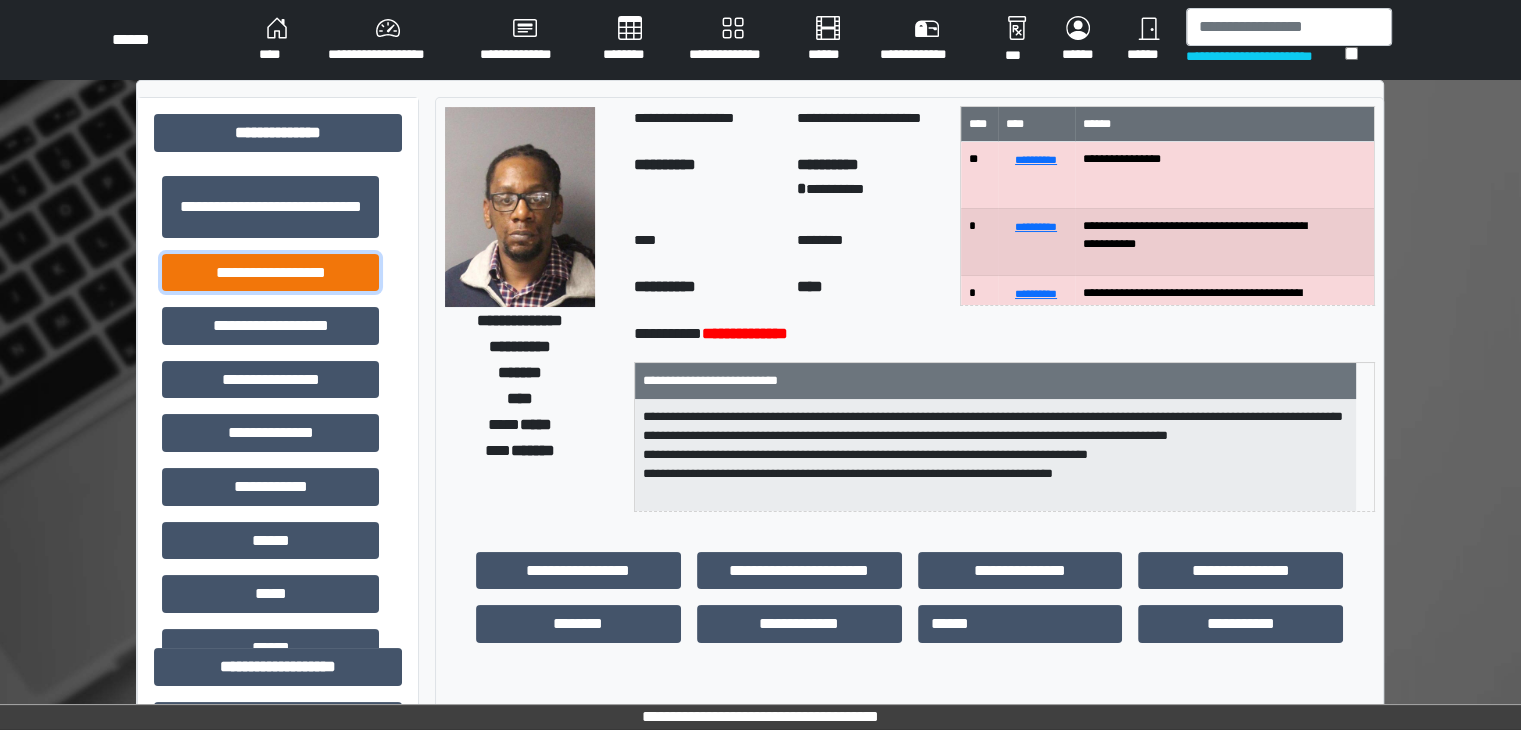 click on "**********" at bounding box center (270, 273) 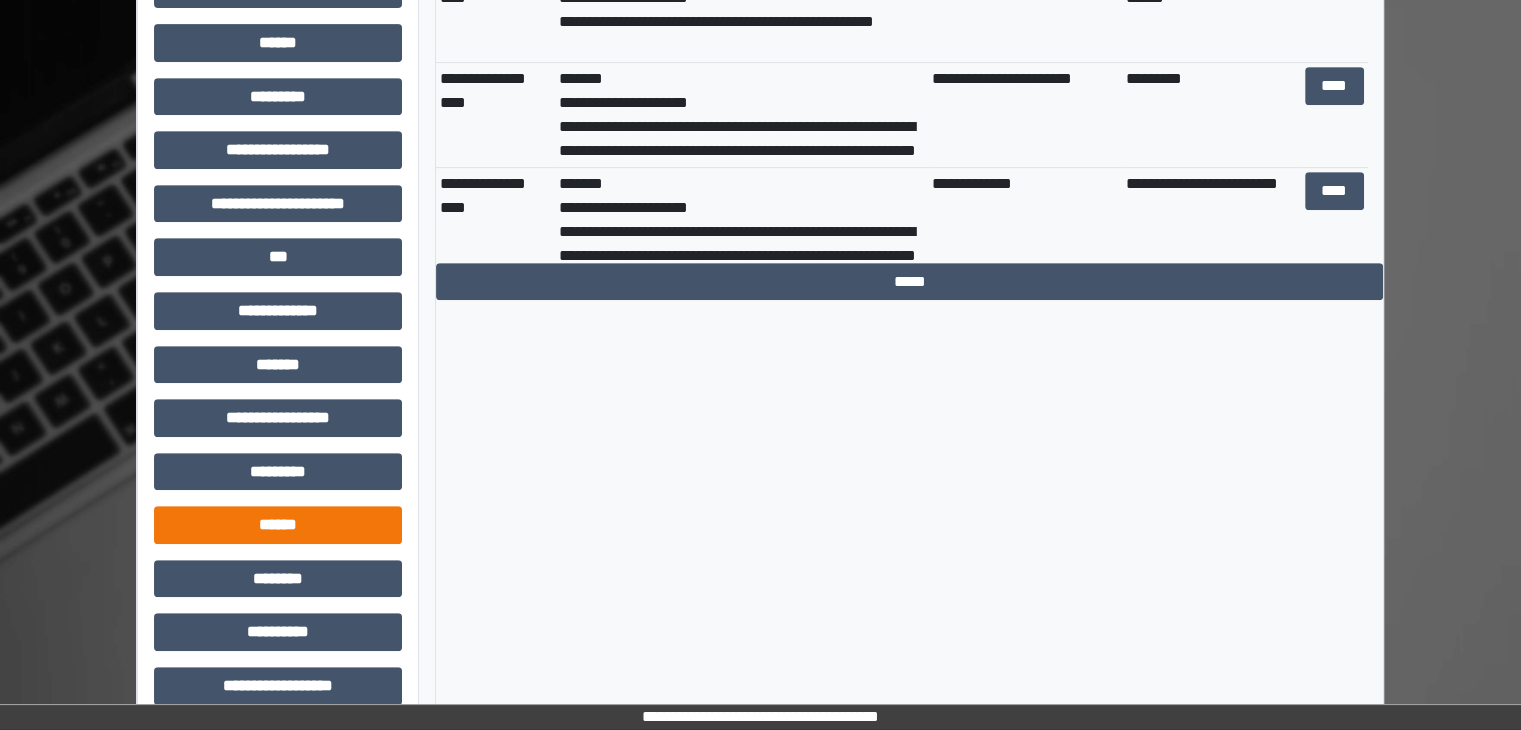 scroll, scrollTop: 900, scrollLeft: 0, axis: vertical 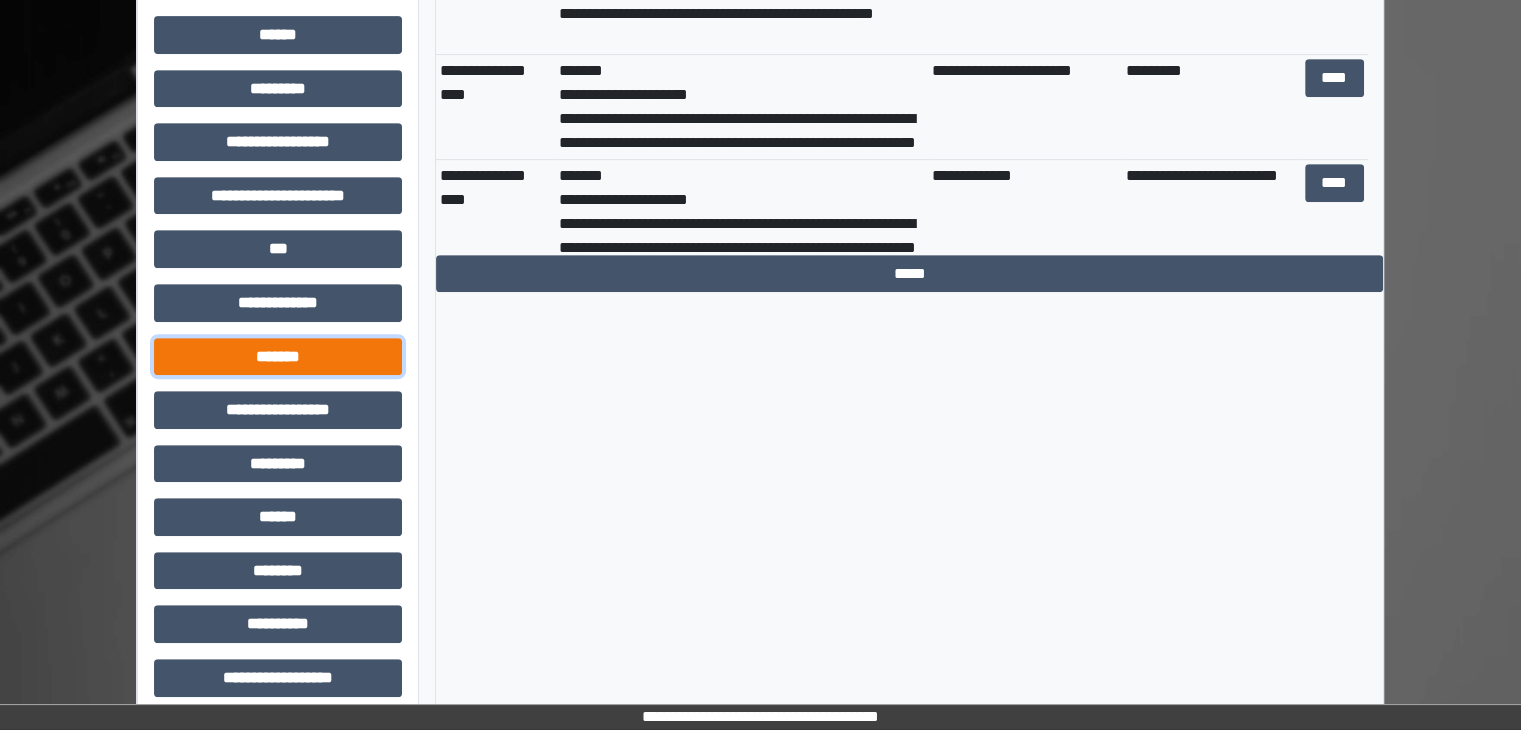 click on "*******" at bounding box center [278, 357] 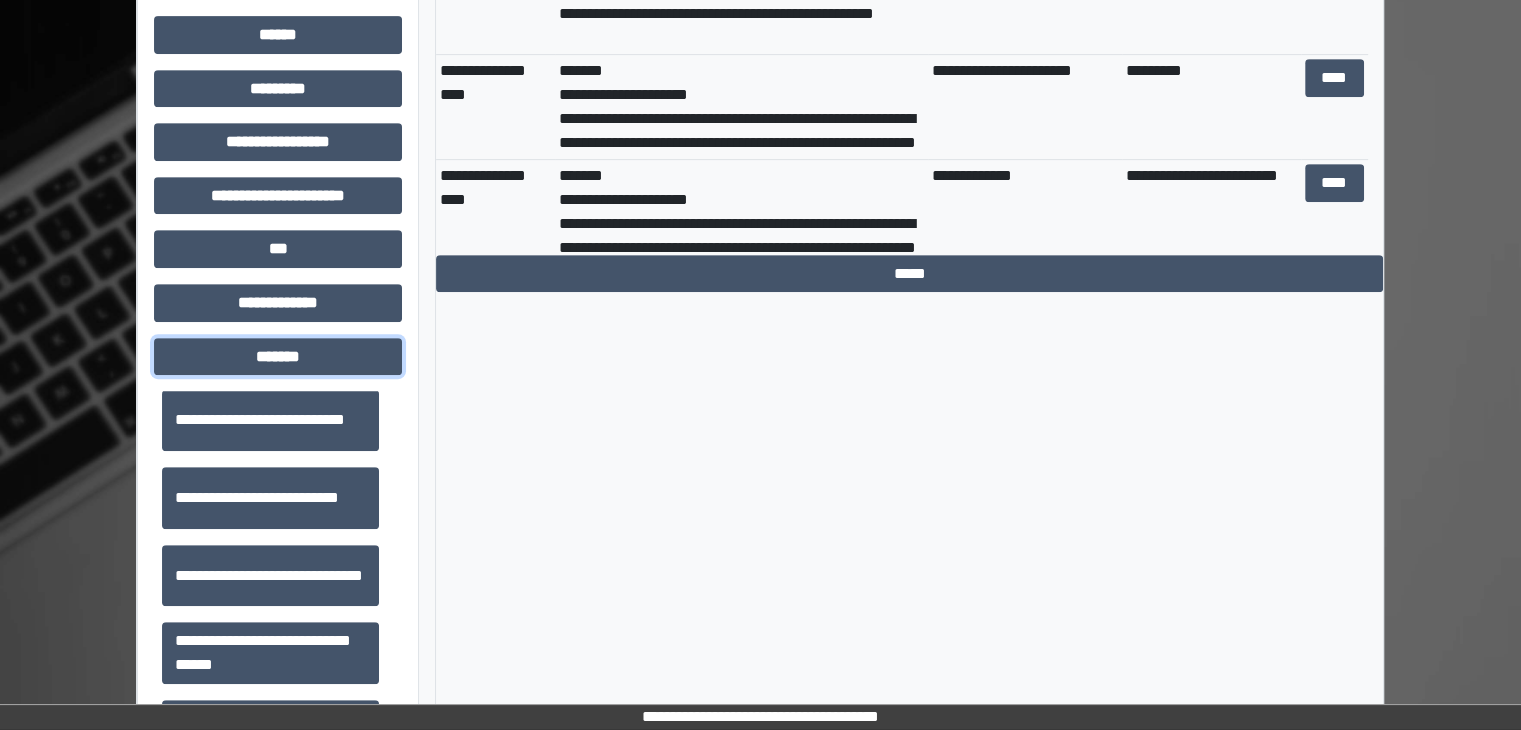 scroll, scrollTop: 600, scrollLeft: 0, axis: vertical 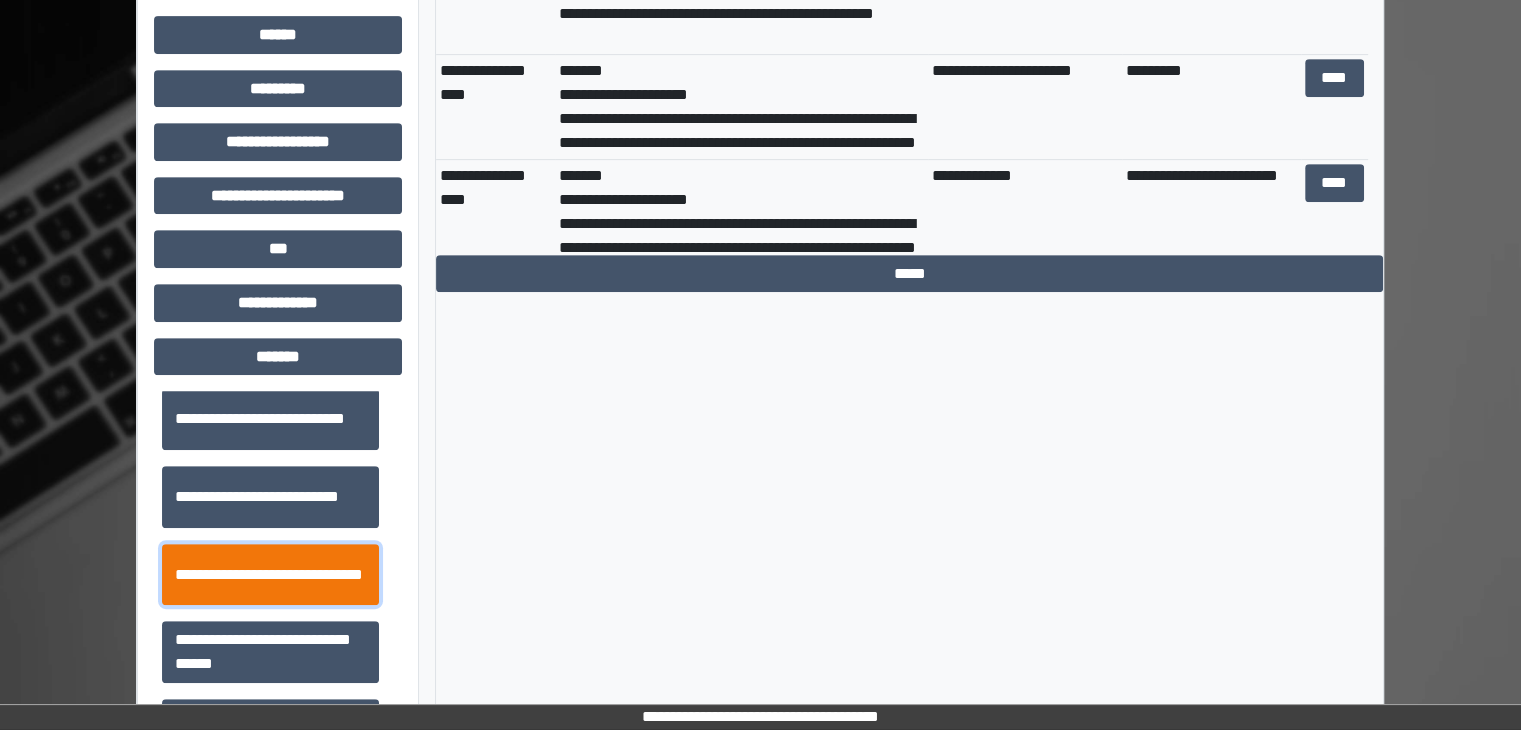 click on "**********" at bounding box center [270, 575] 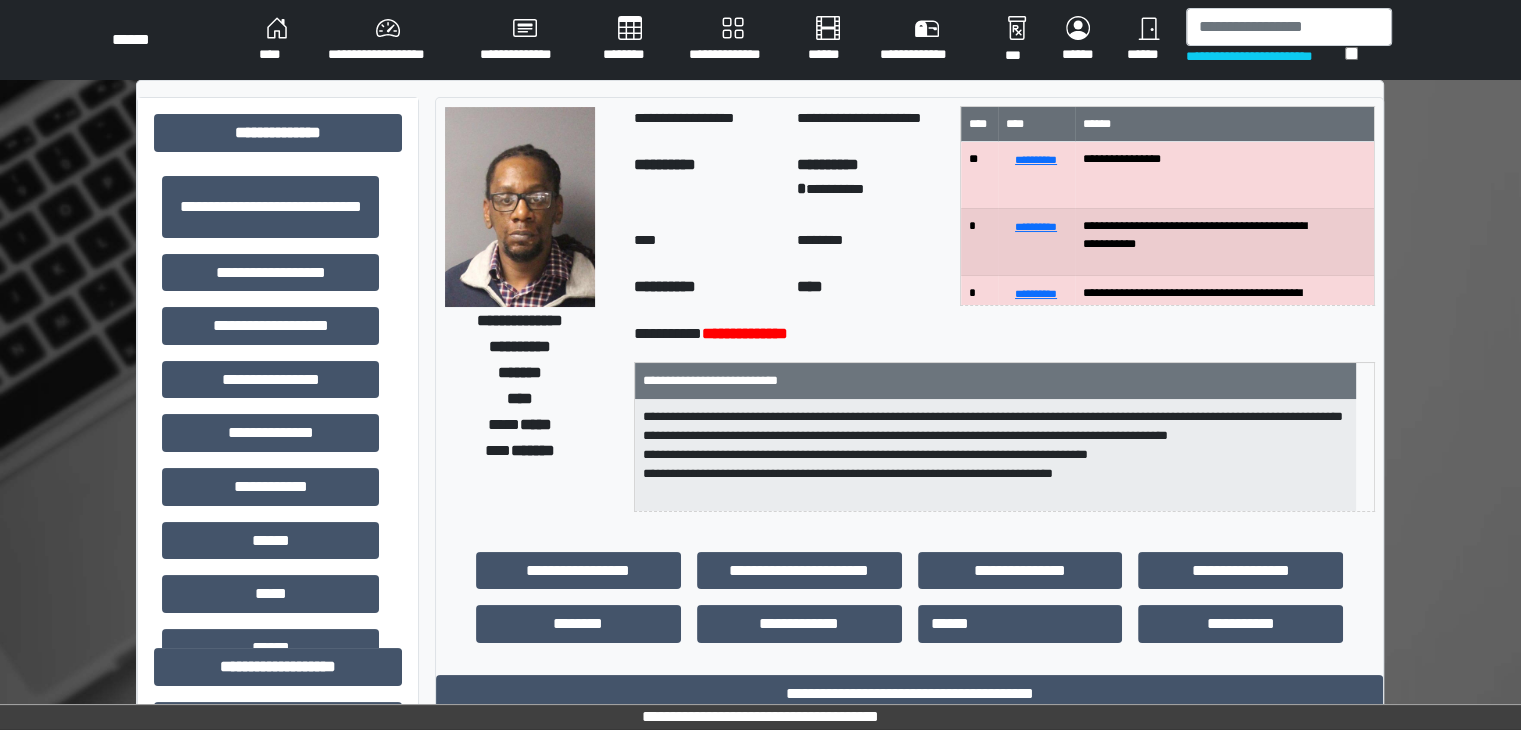 scroll, scrollTop: 0, scrollLeft: 0, axis: both 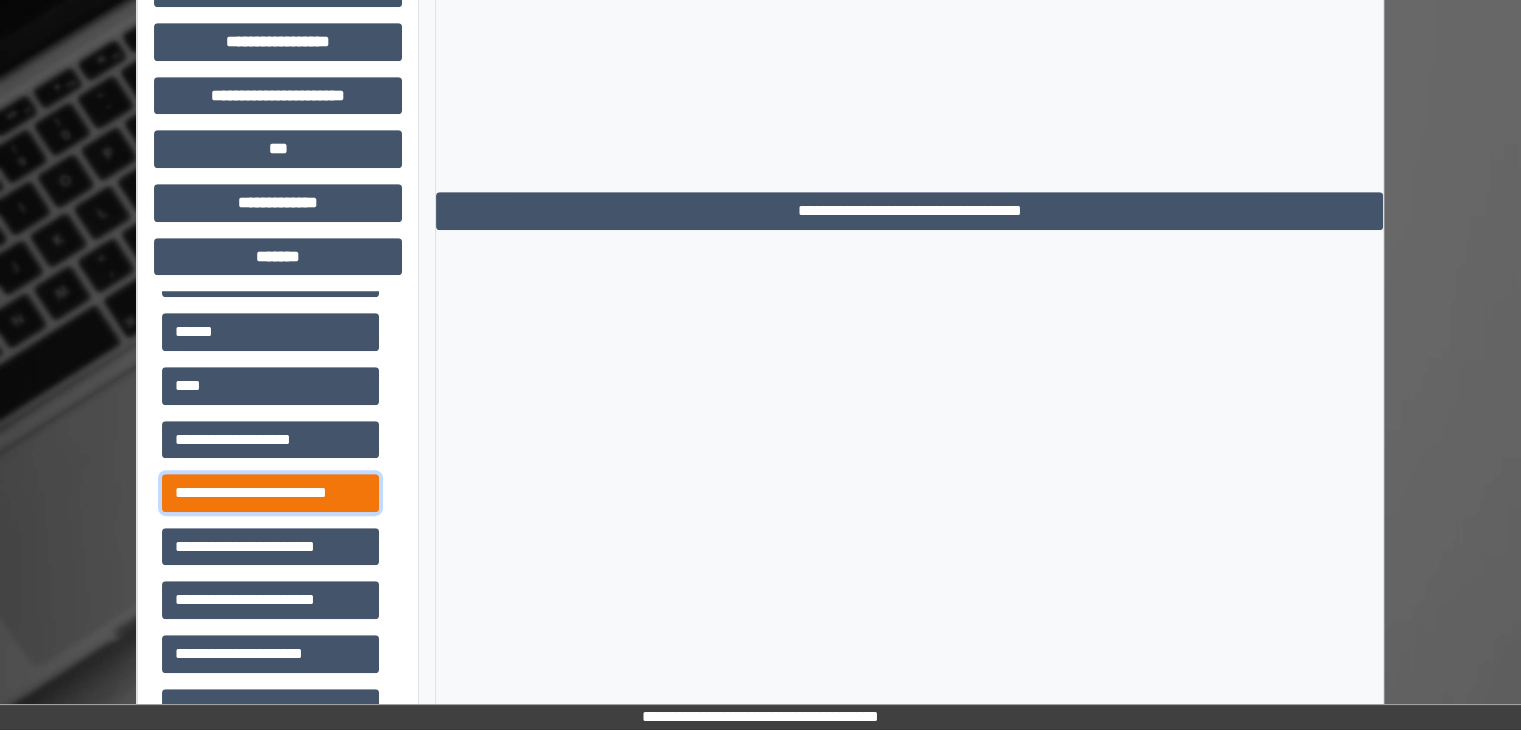 click on "**********" at bounding box center (270, 493) 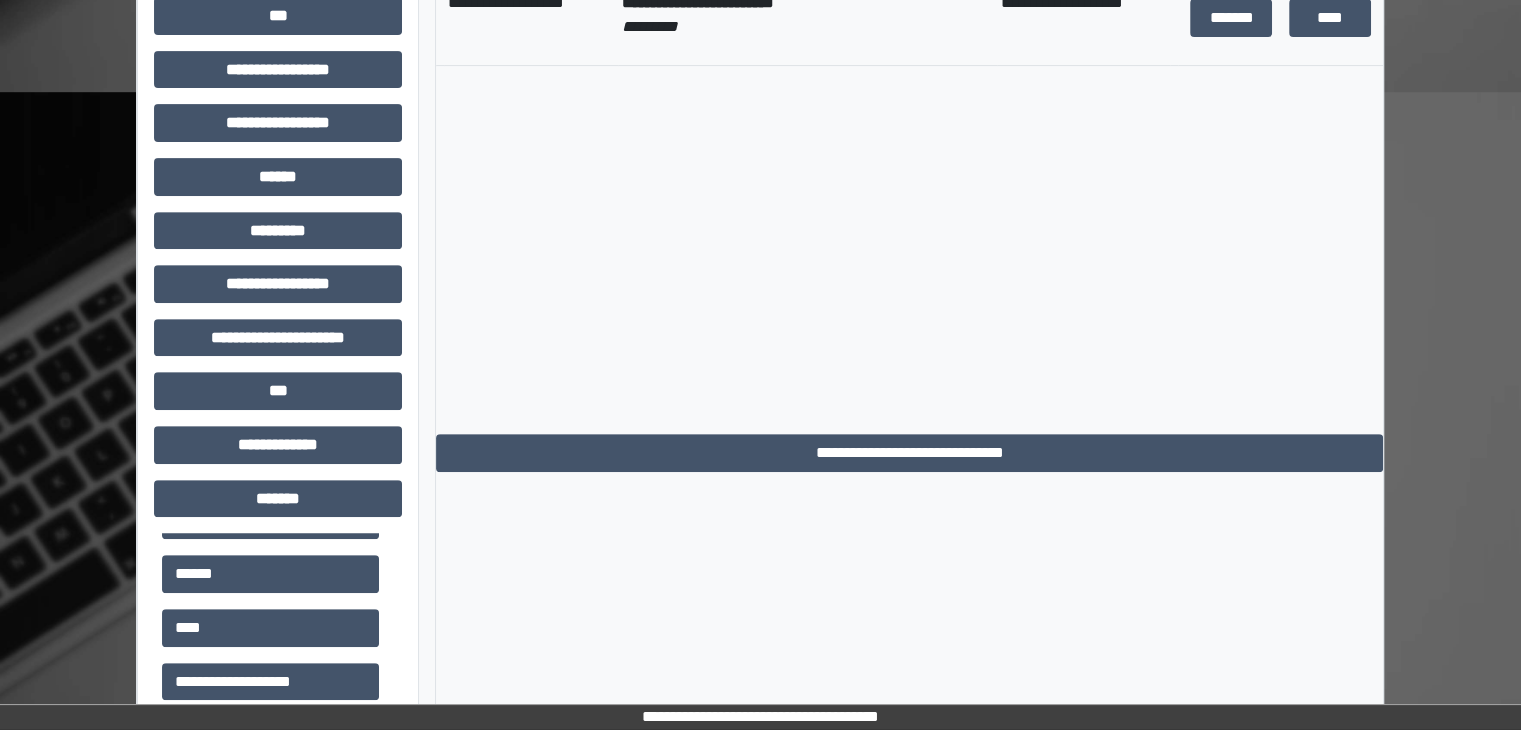 scroll, scrollTop: 500, scrollLeft: 0, axis: vertical 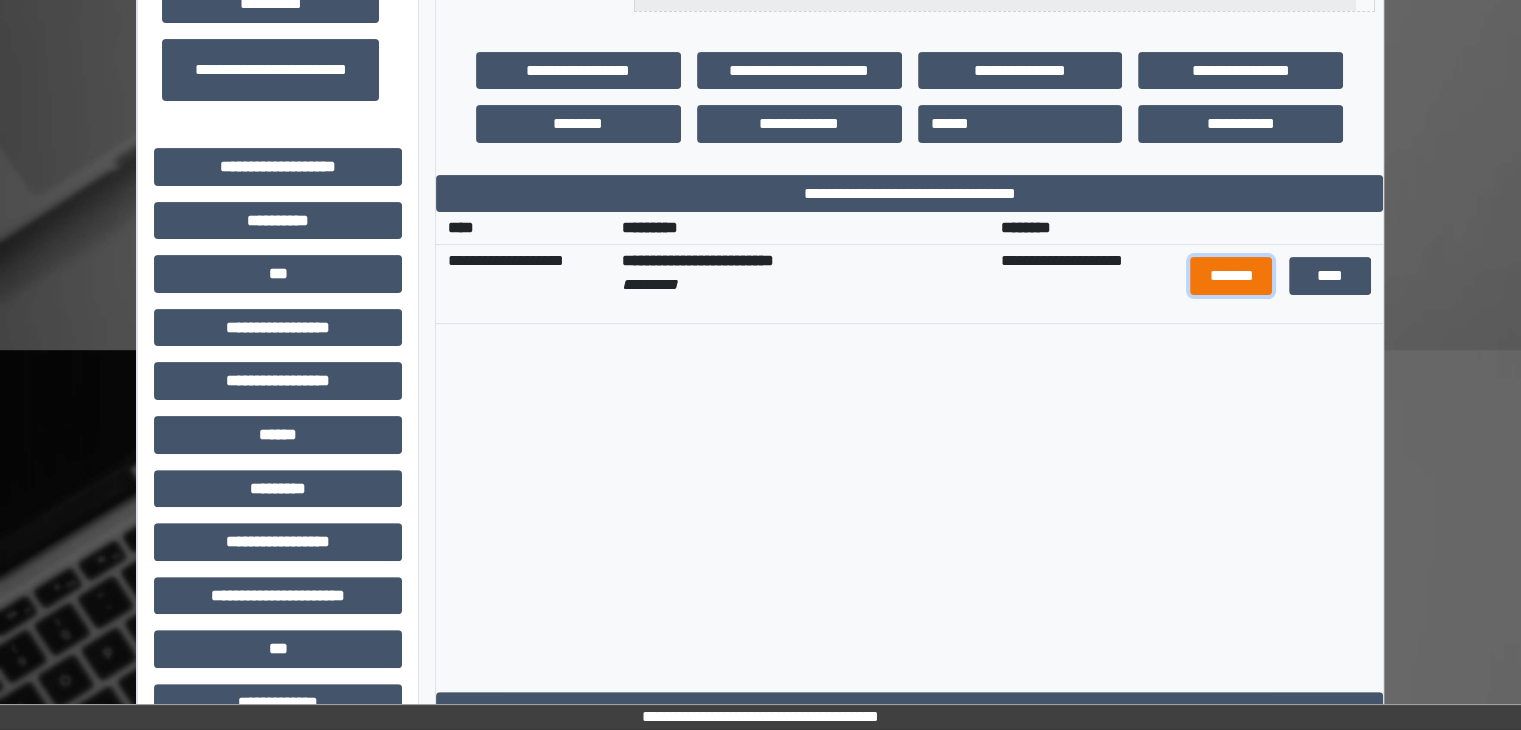 click on "*******" at bounding box center [1231, 276] 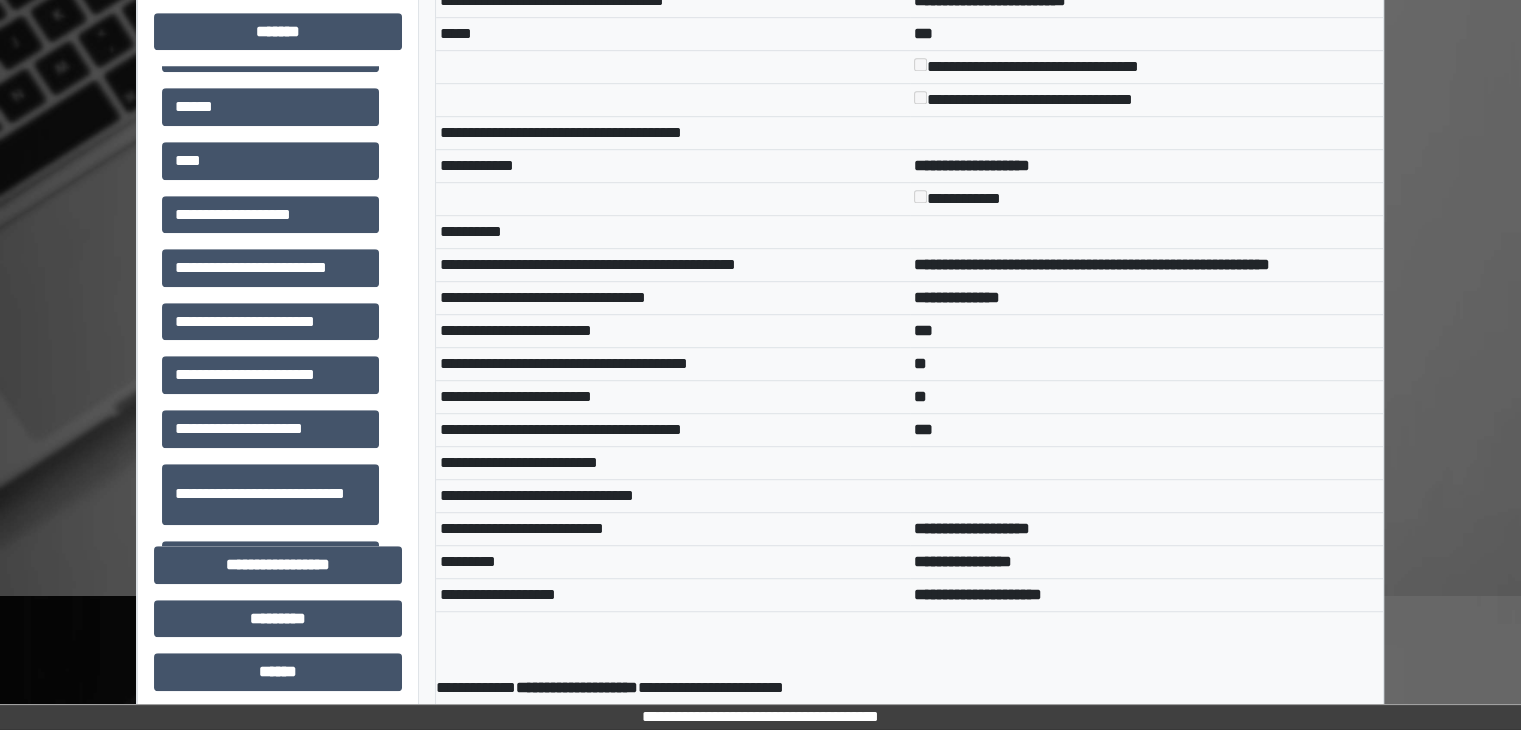 scroll, scrollTop: 1396, scrollLeft: 0, axis: vertical 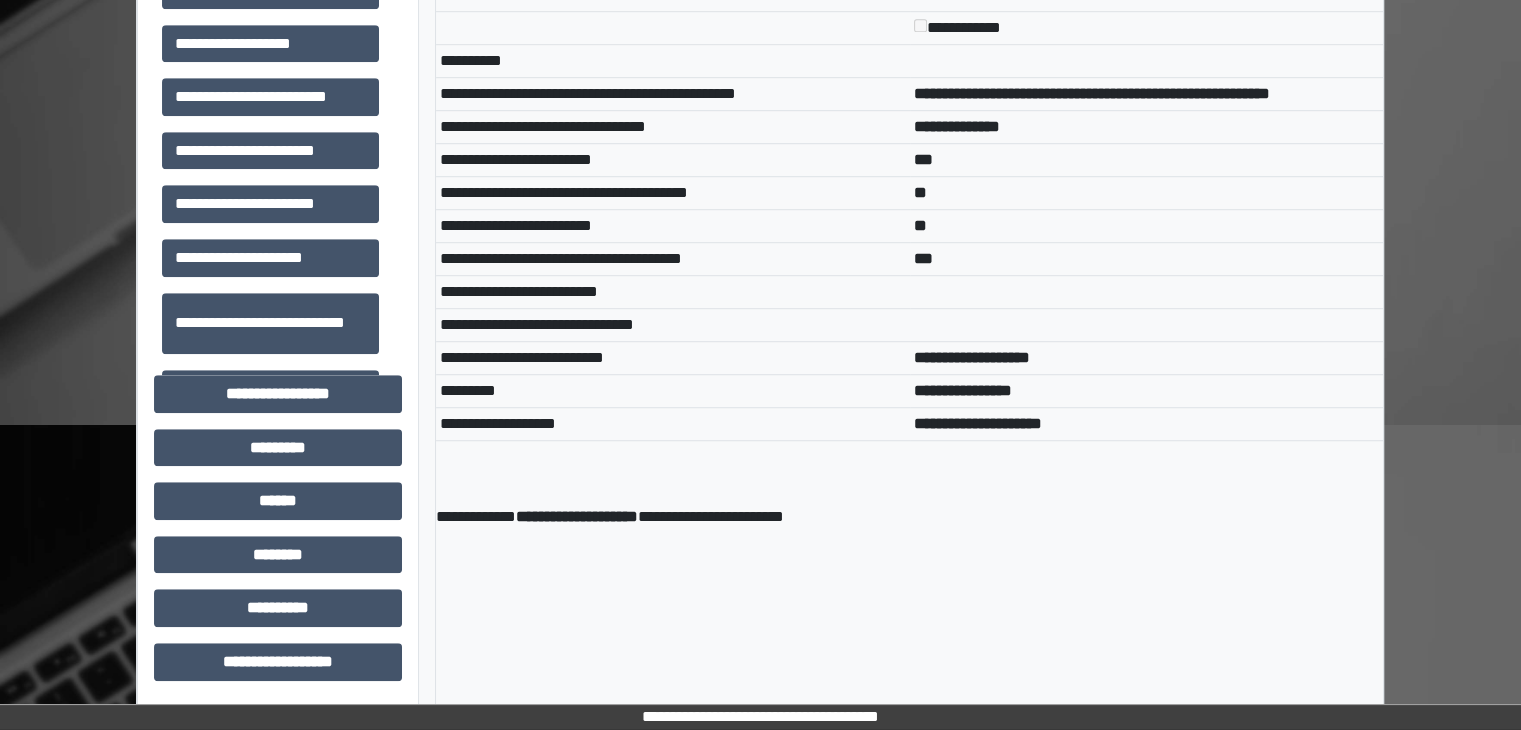 click on "**********" at bounding box center (760, -293) 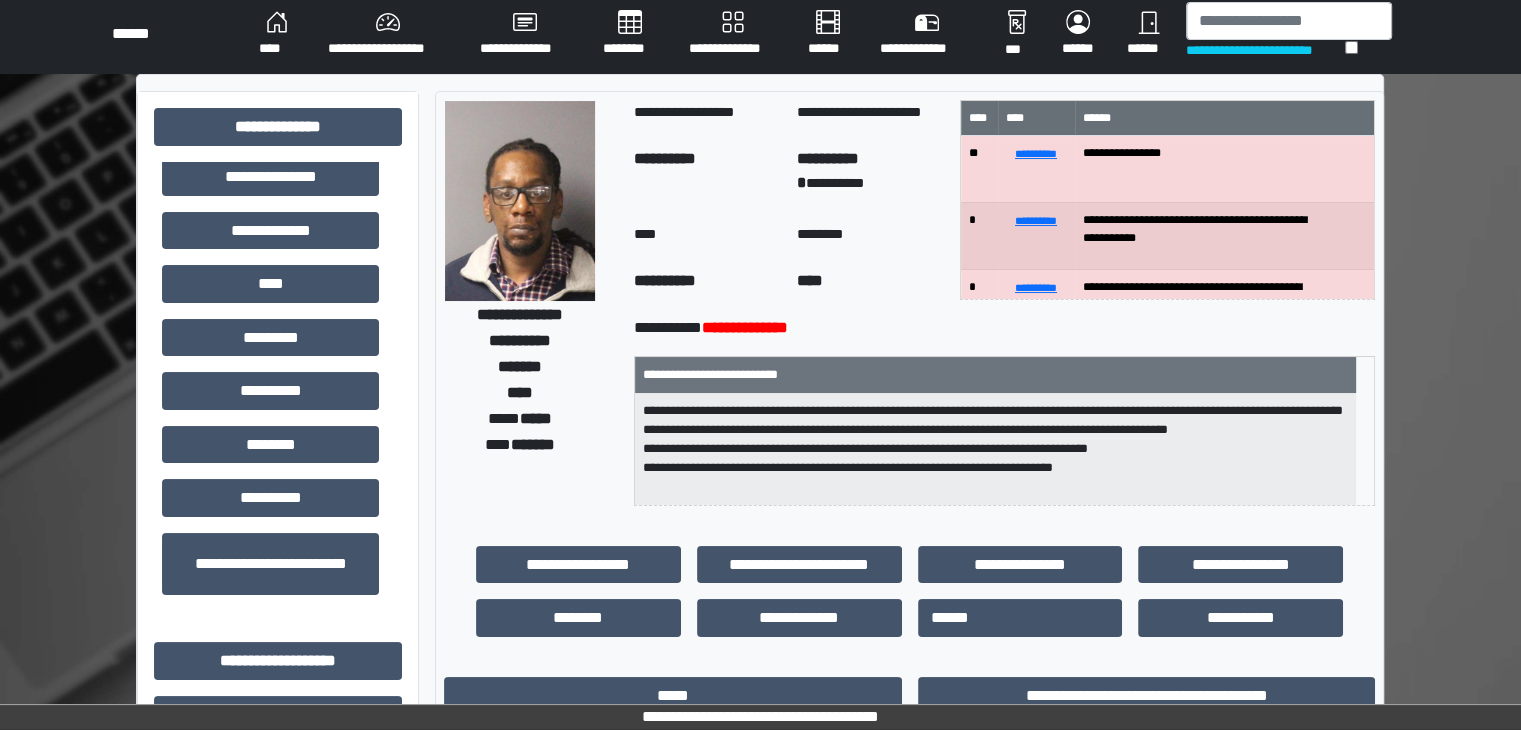 scroll, scrollTop: 0, scrollLeft: 0, axis: both 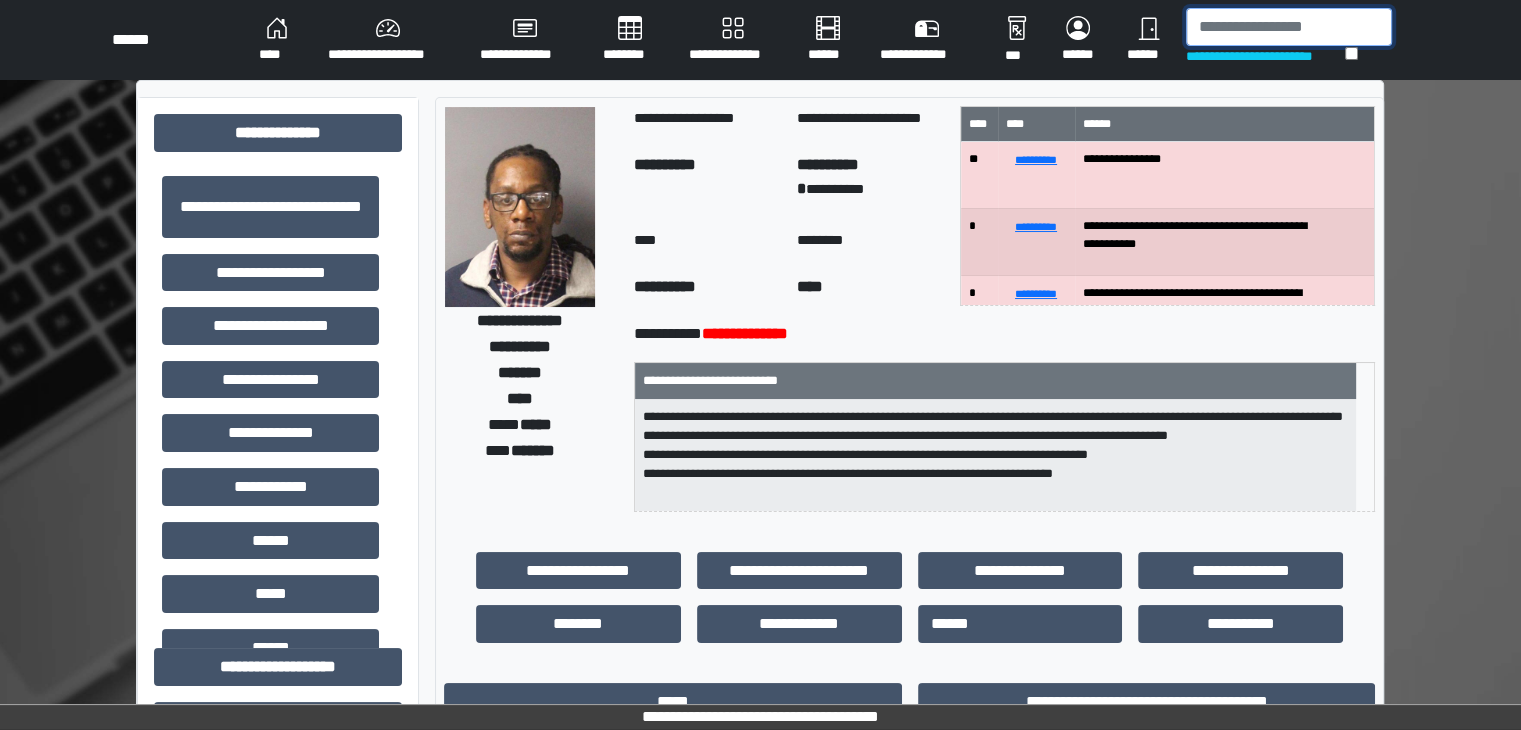 click at bounding box center (1289, 27) 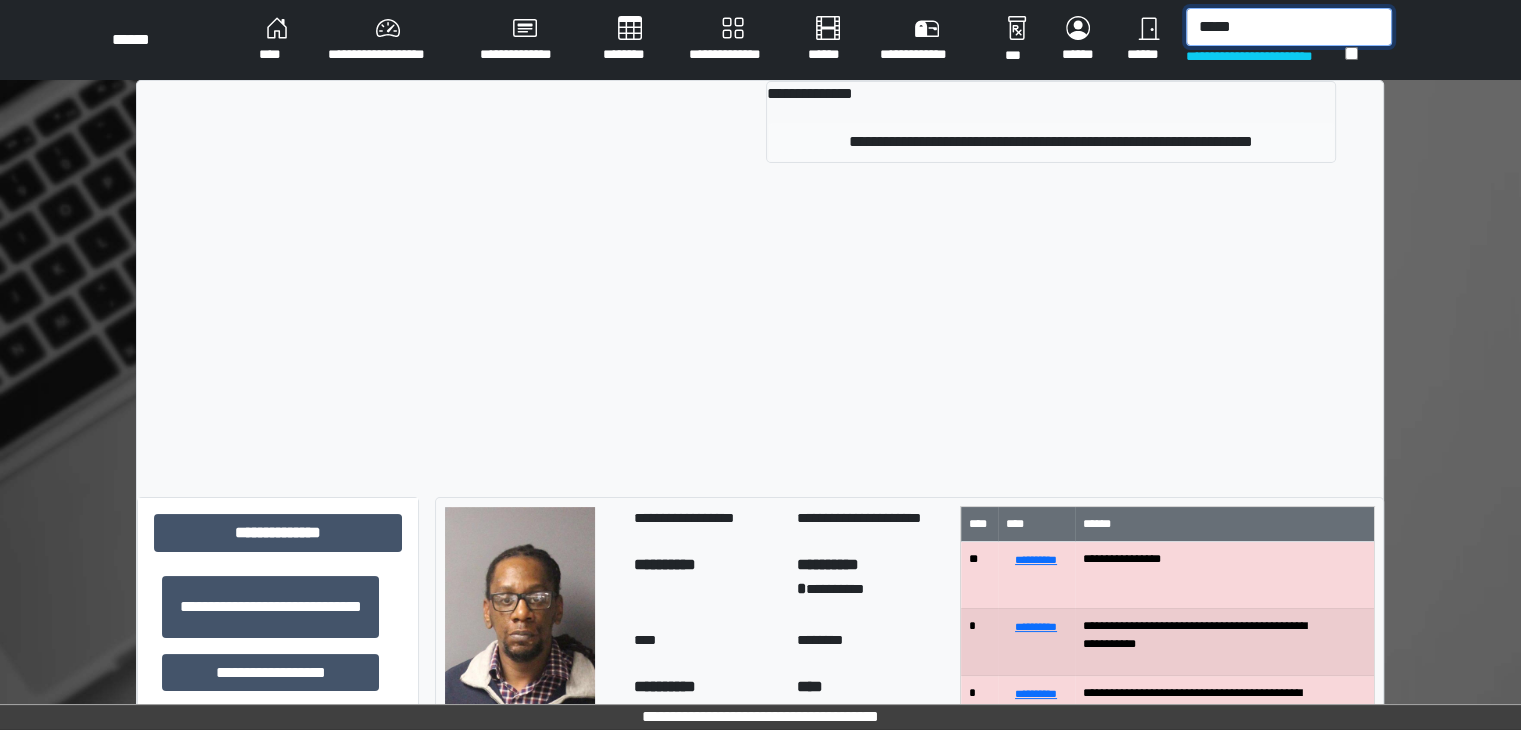 type on "*****" 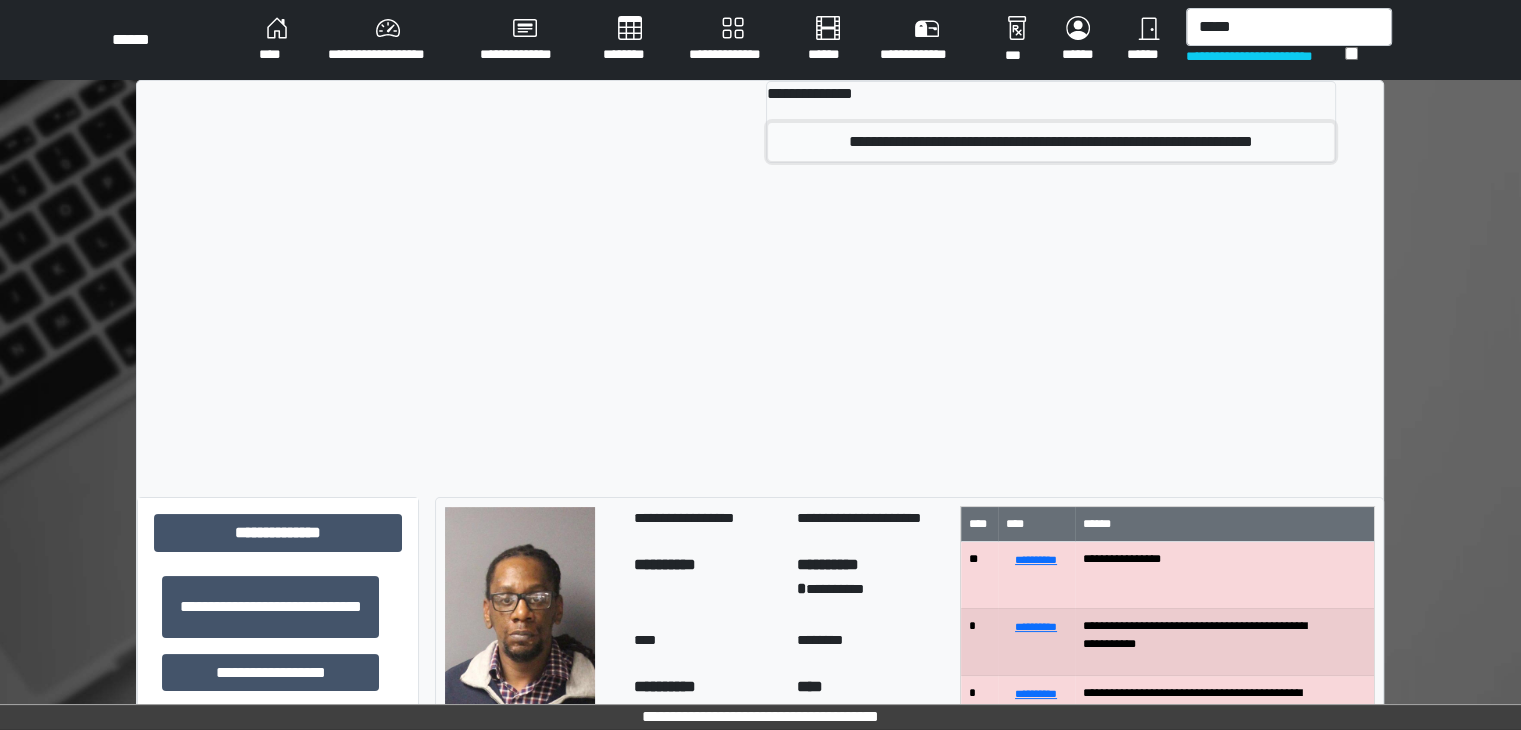 click on "**********" at bounding box center [1051, 142] 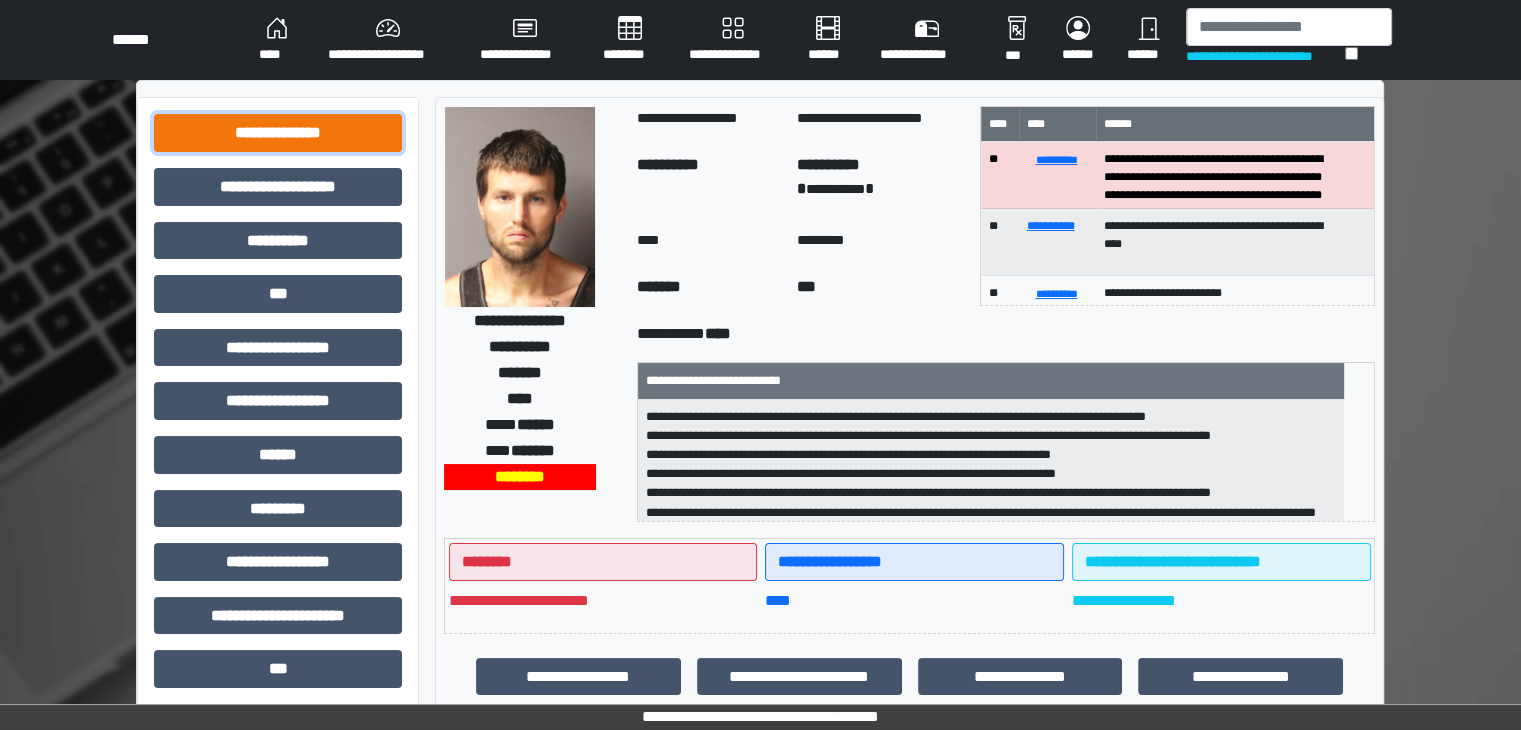 click on "**********" at bounding box center [278, 133] 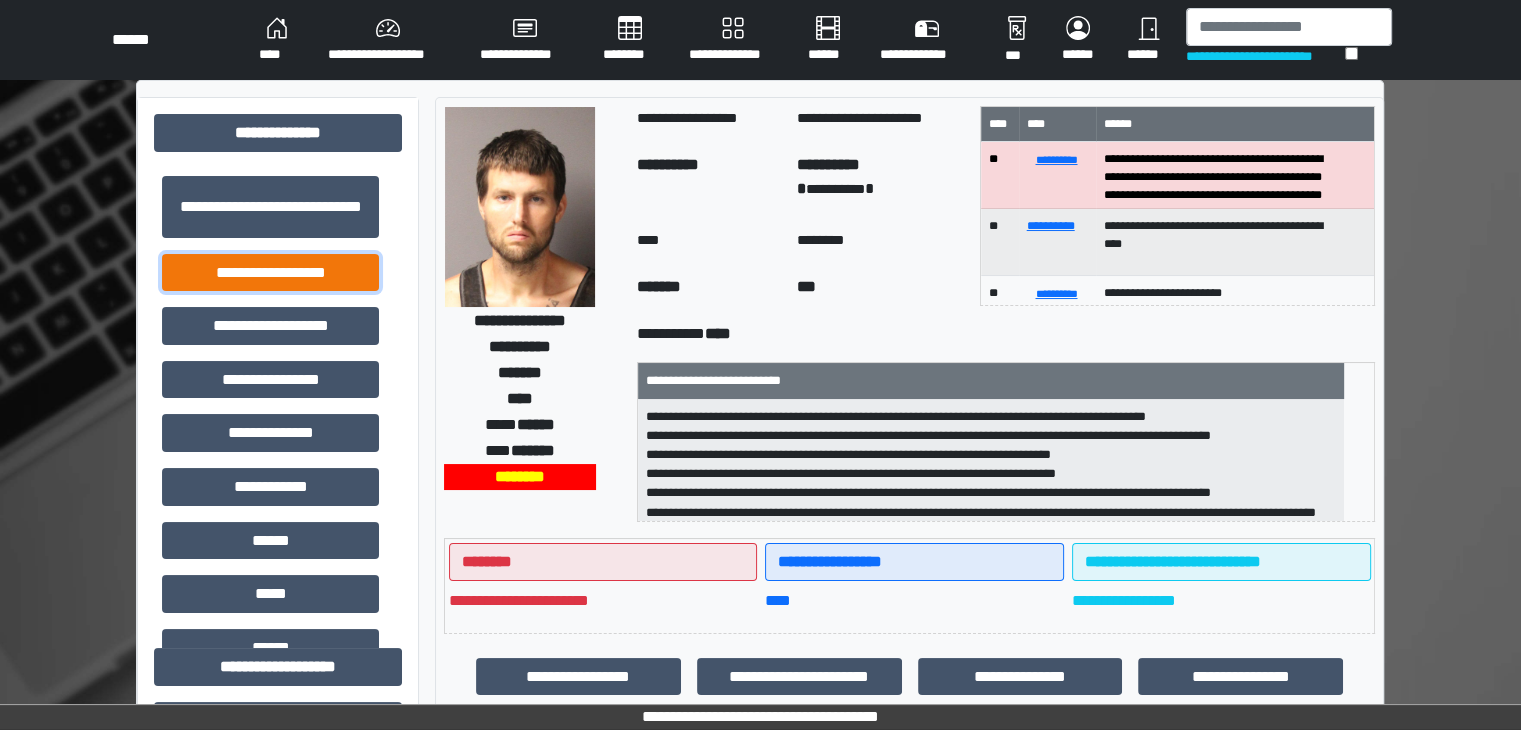 click on "**********" at bounding box center (270, 273) 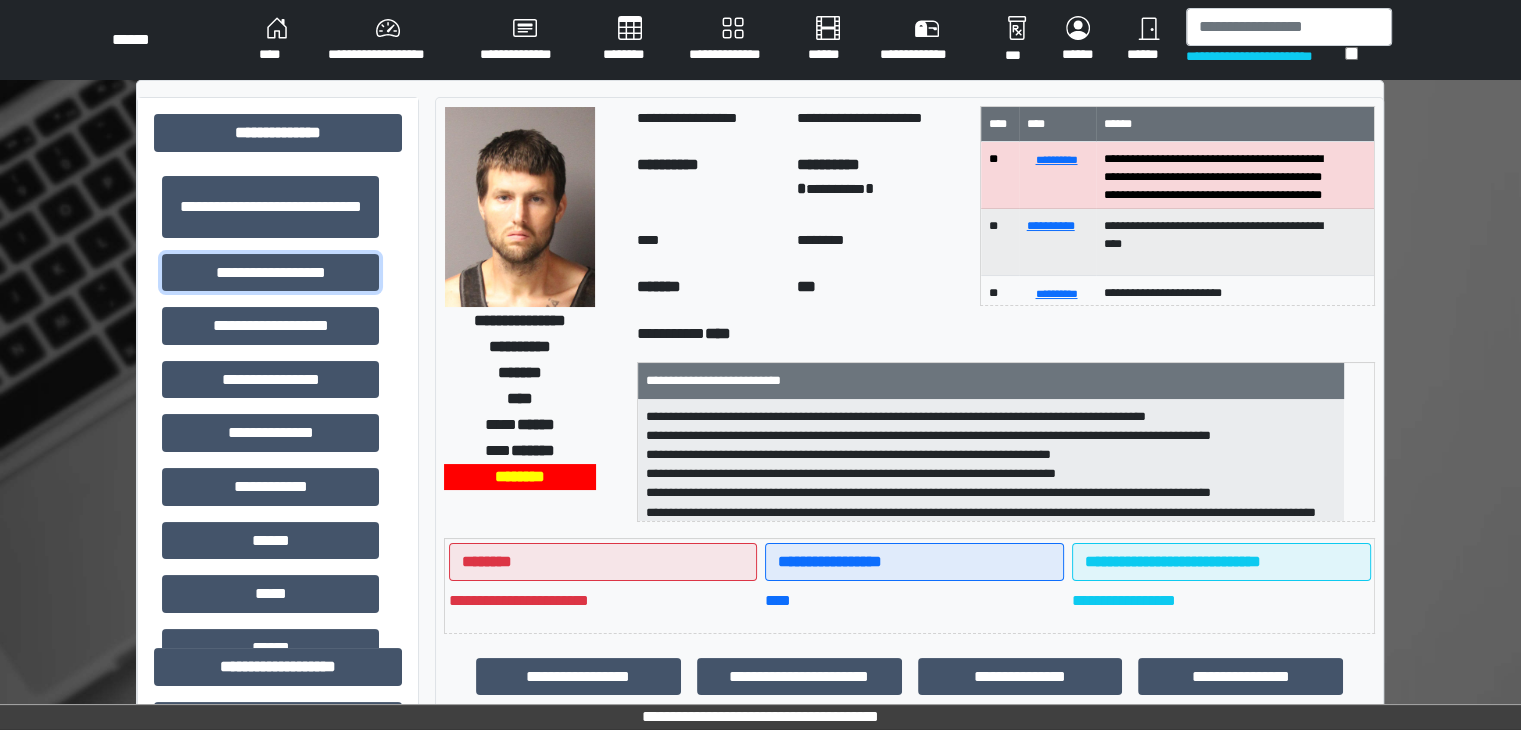 scroll, scrollTop: 64, scrollLeft: 0, axis: vertical 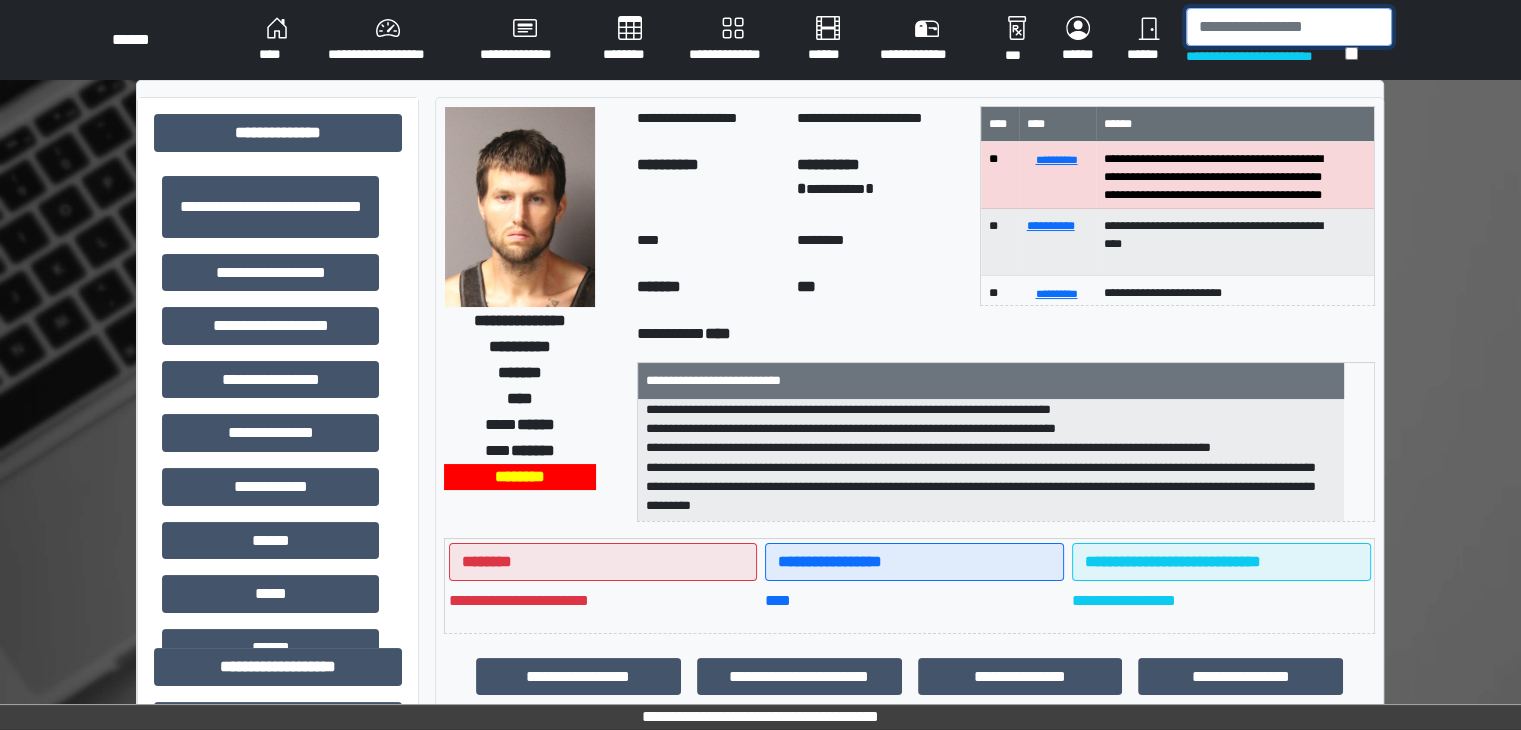 click at bounding box center [1289, 27] 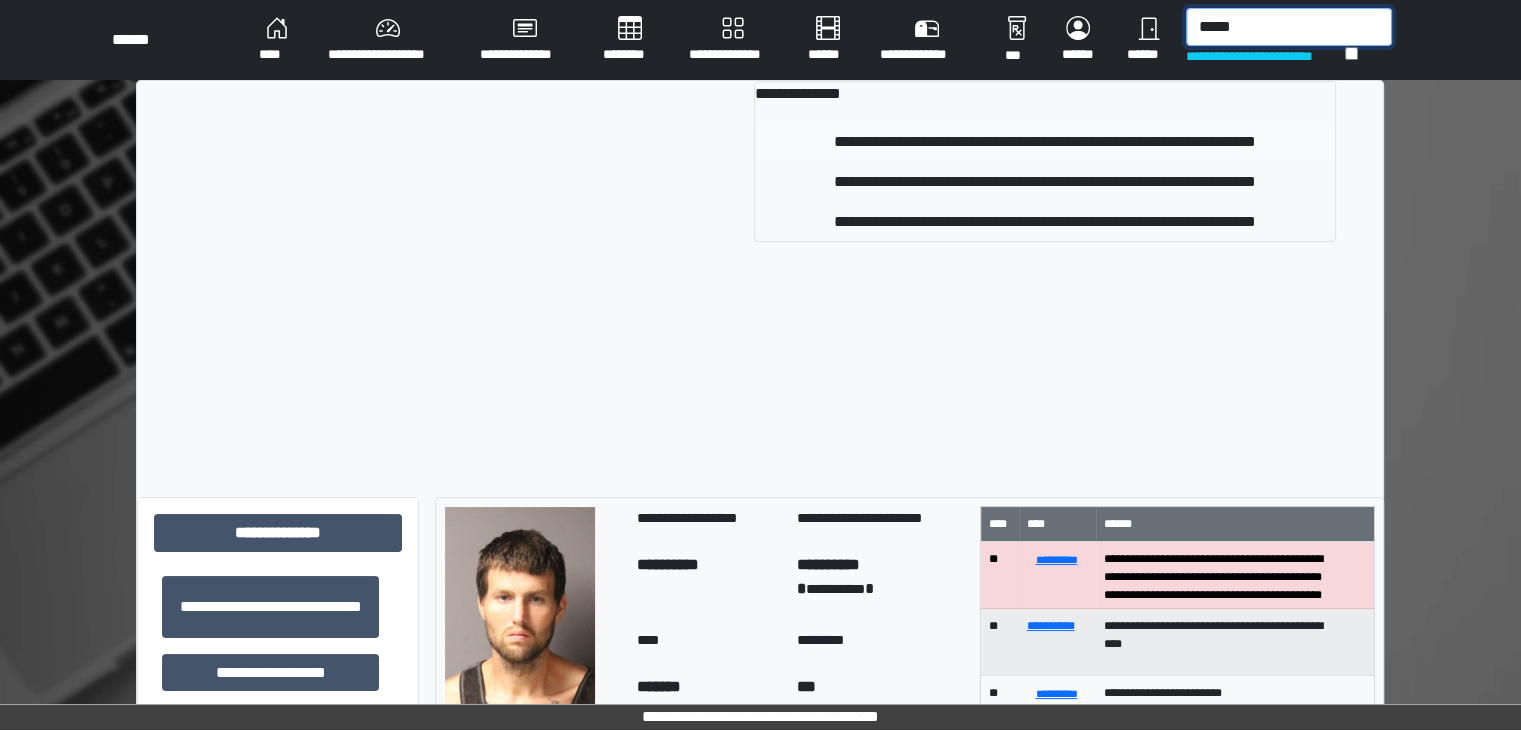 type on "*****" 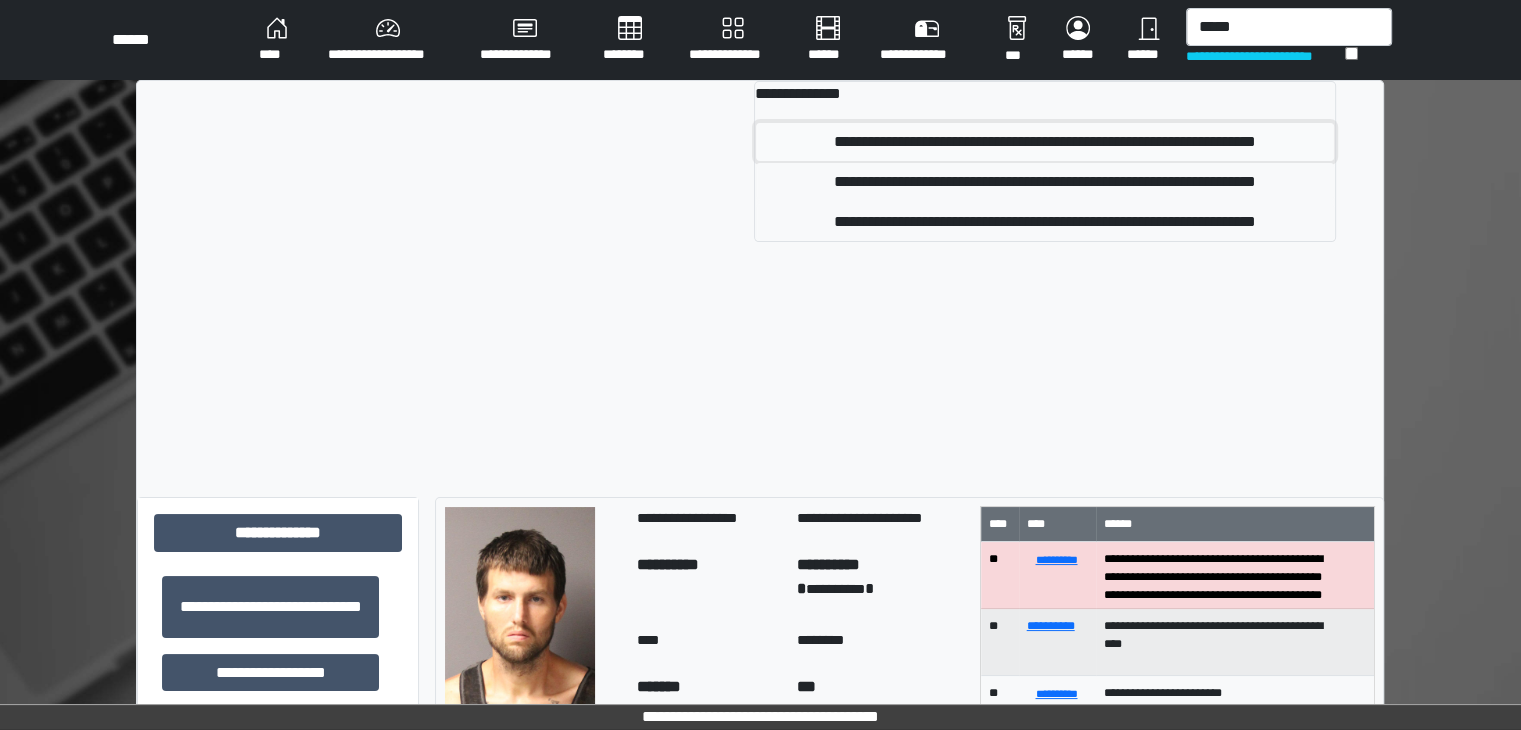 click on "**********" at bounding box center [1045, 142] 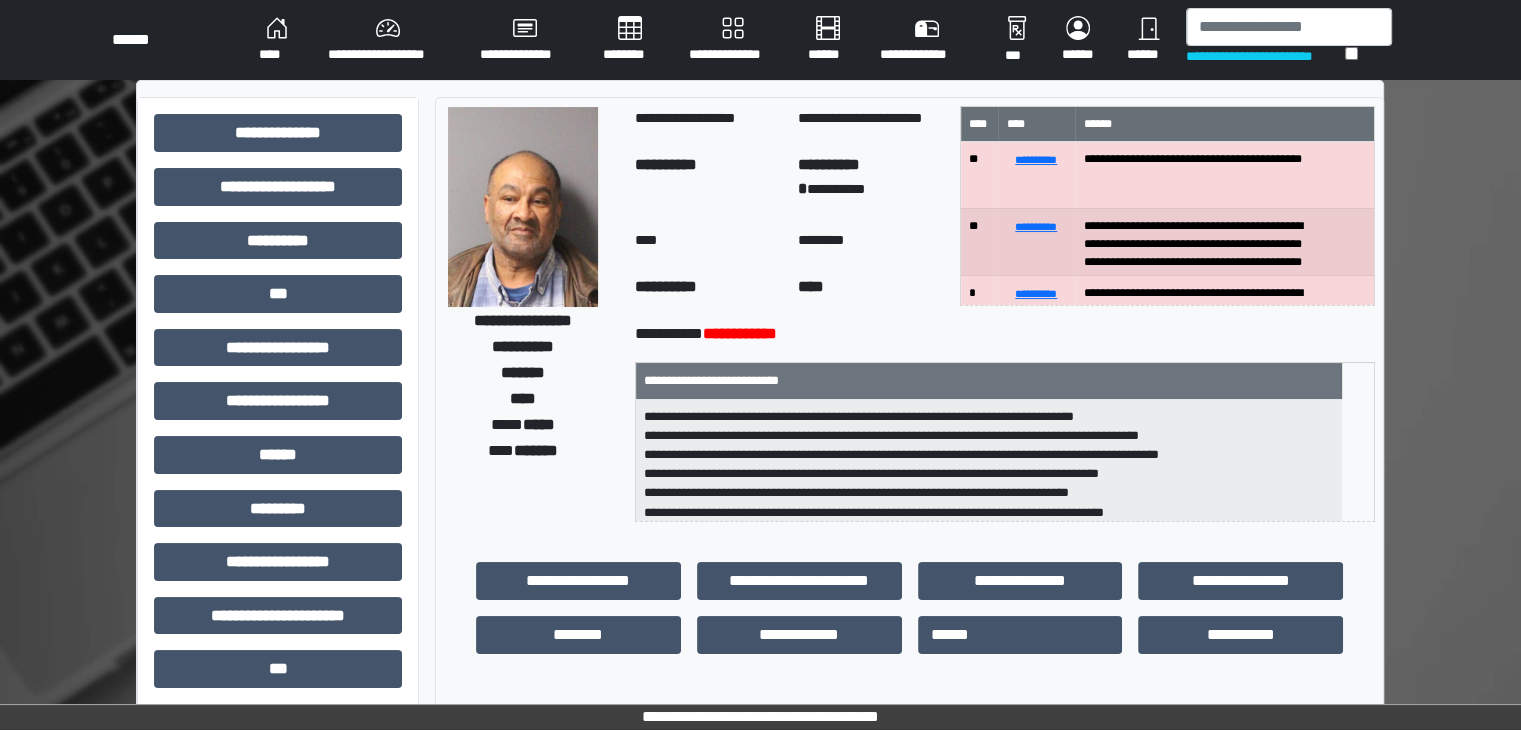 scroll, scrollTop: 83, scrollLeft: 0, axis: vertical 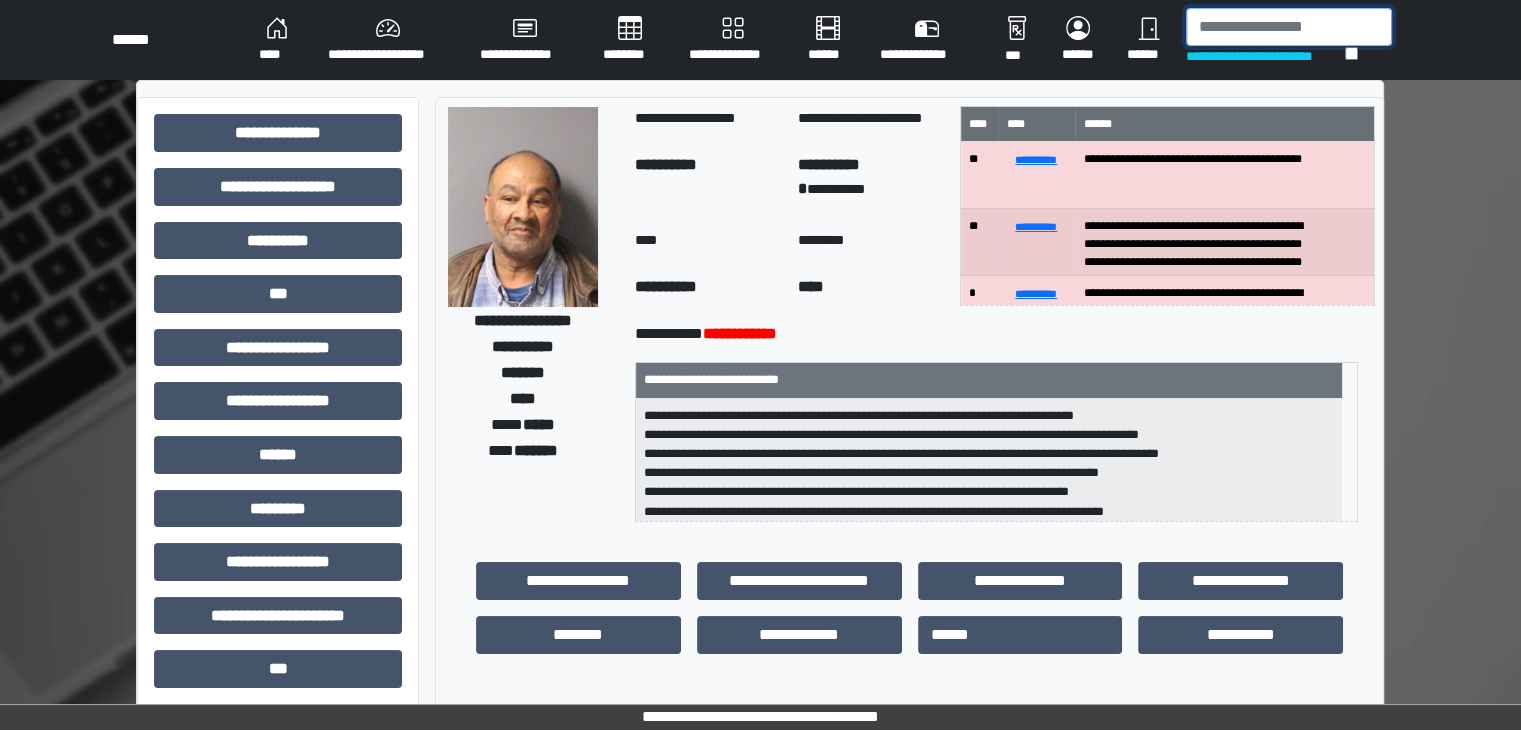 drag, startPoint x: 1299, startPoint y: 35, endPoint x: 1293, endPoint y: 21, distance: 15.231546 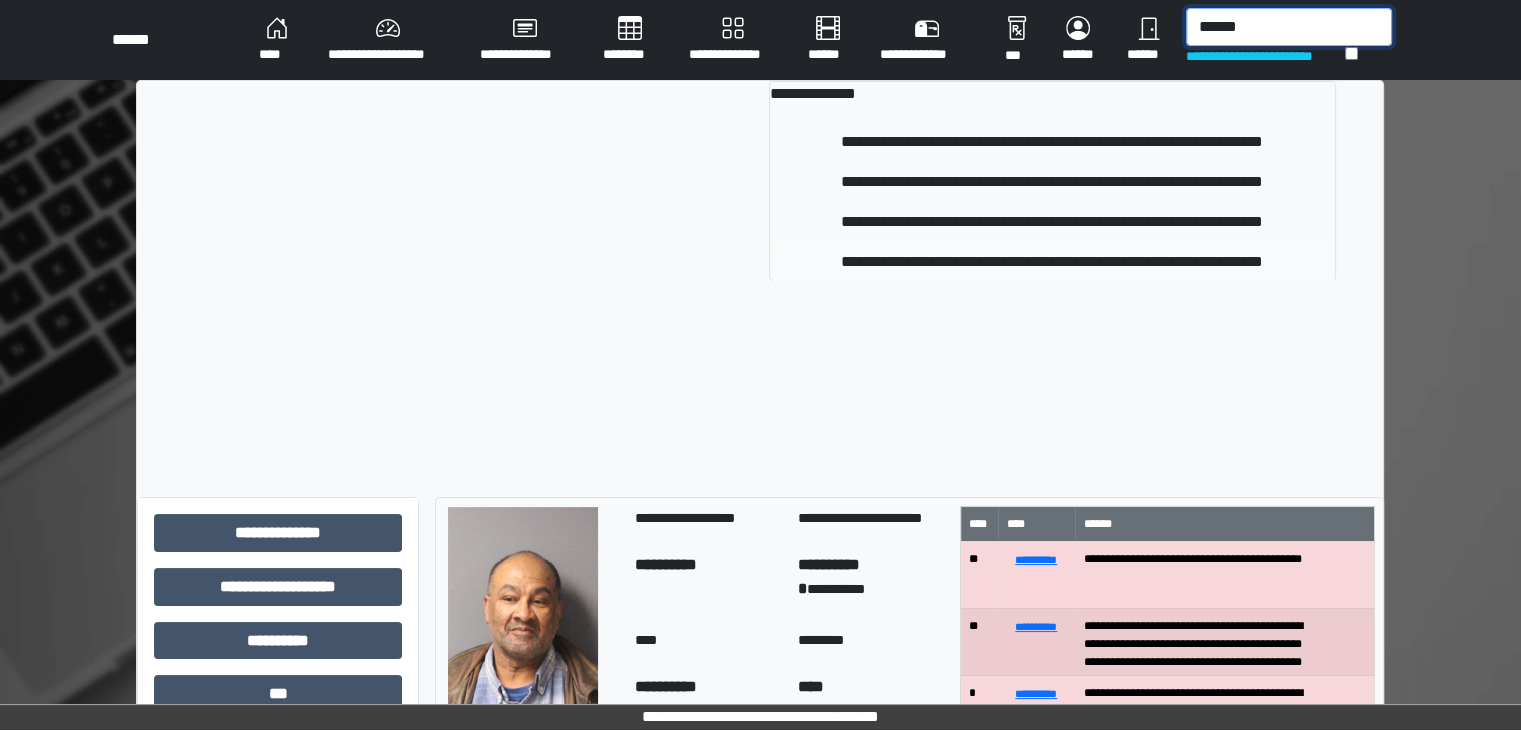 type on "******" 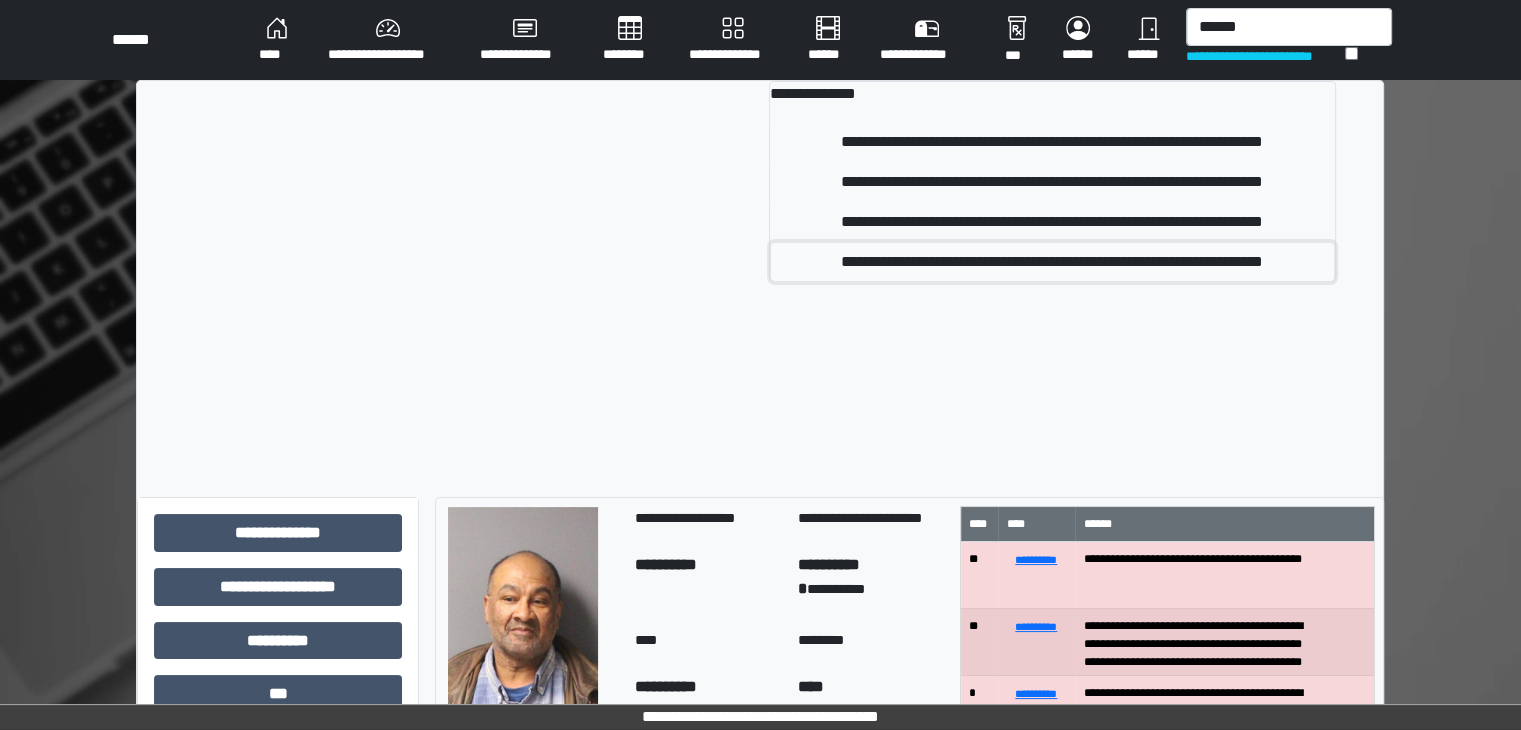 click on "**********" at bounding box center (1052, 262) 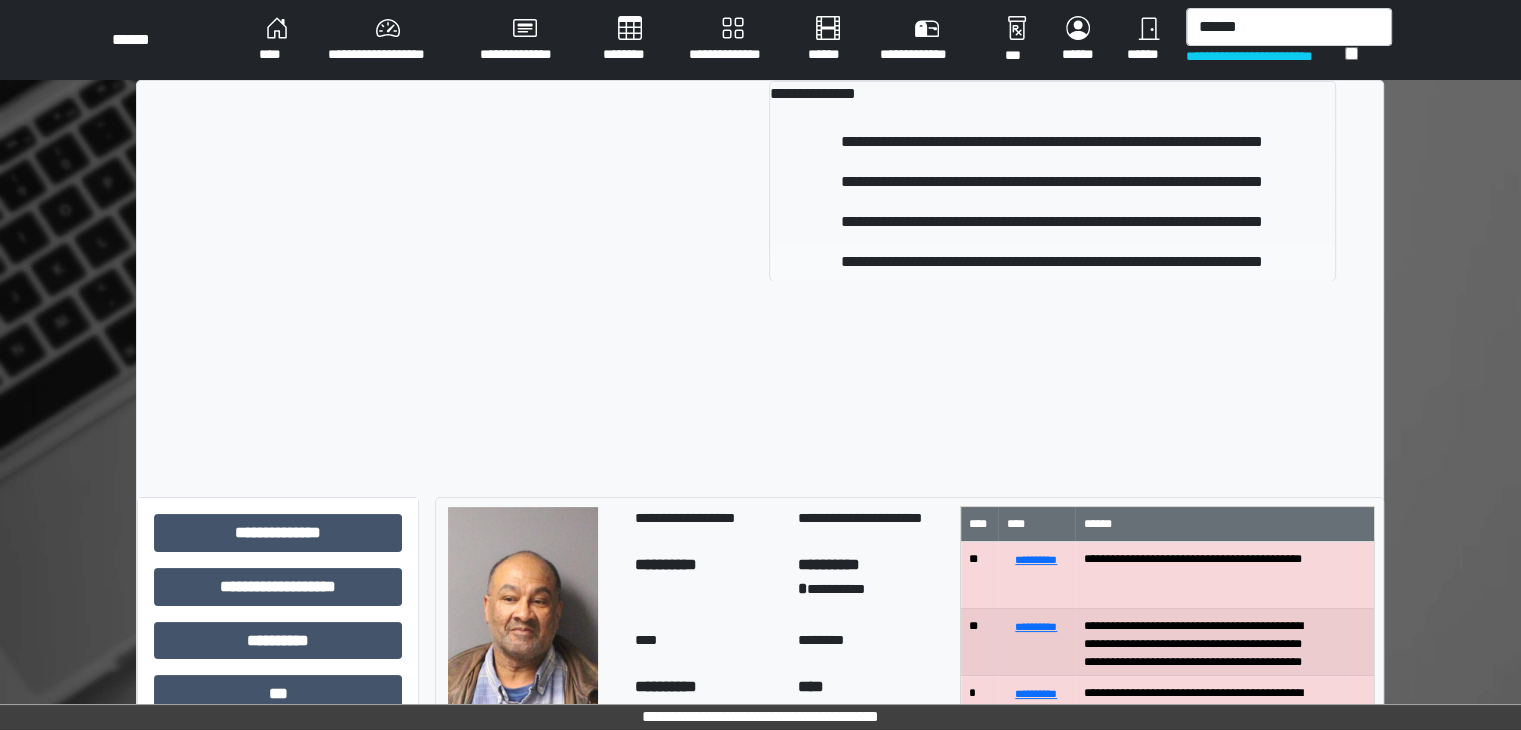 type 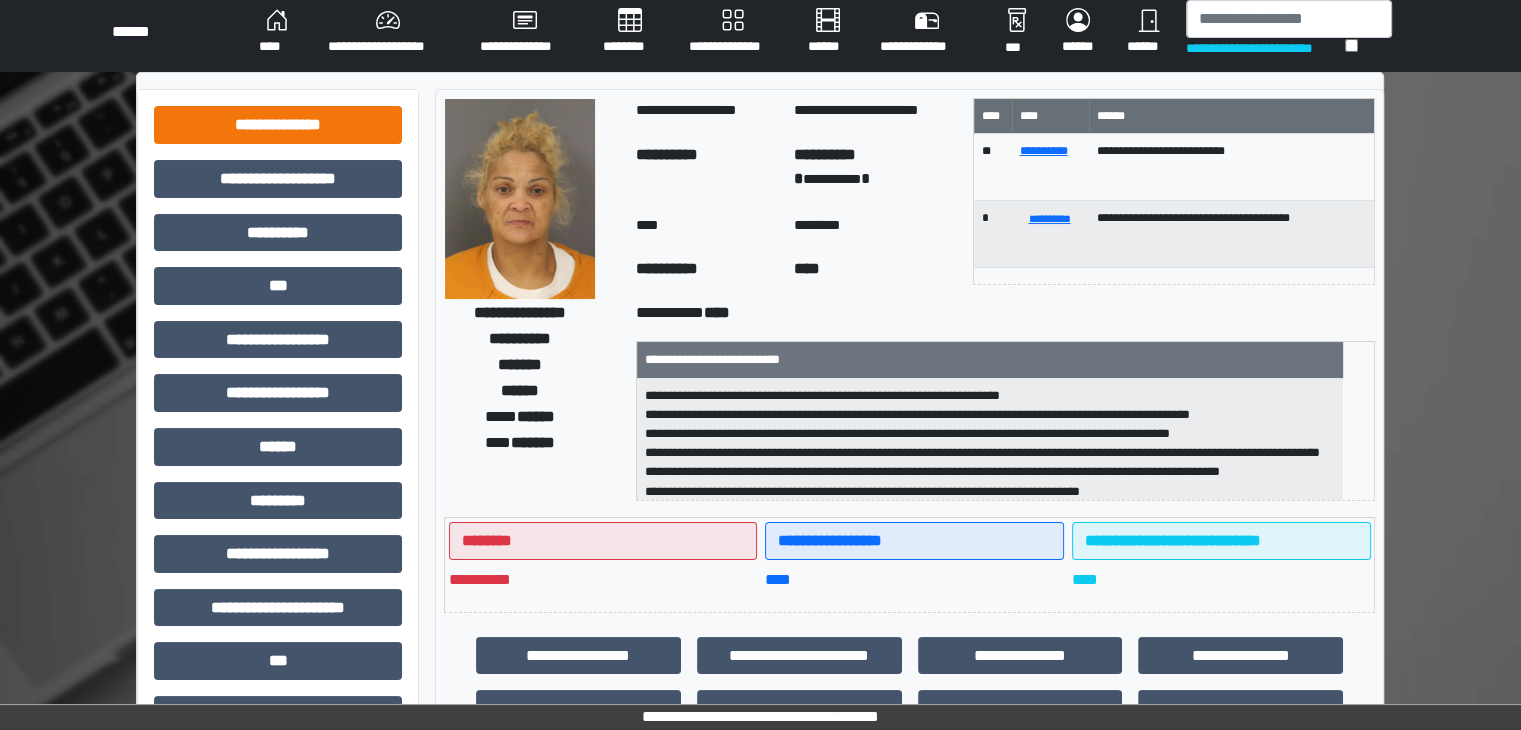 scroll, scrollTop: 0, scrollLeft: 0, axis: both 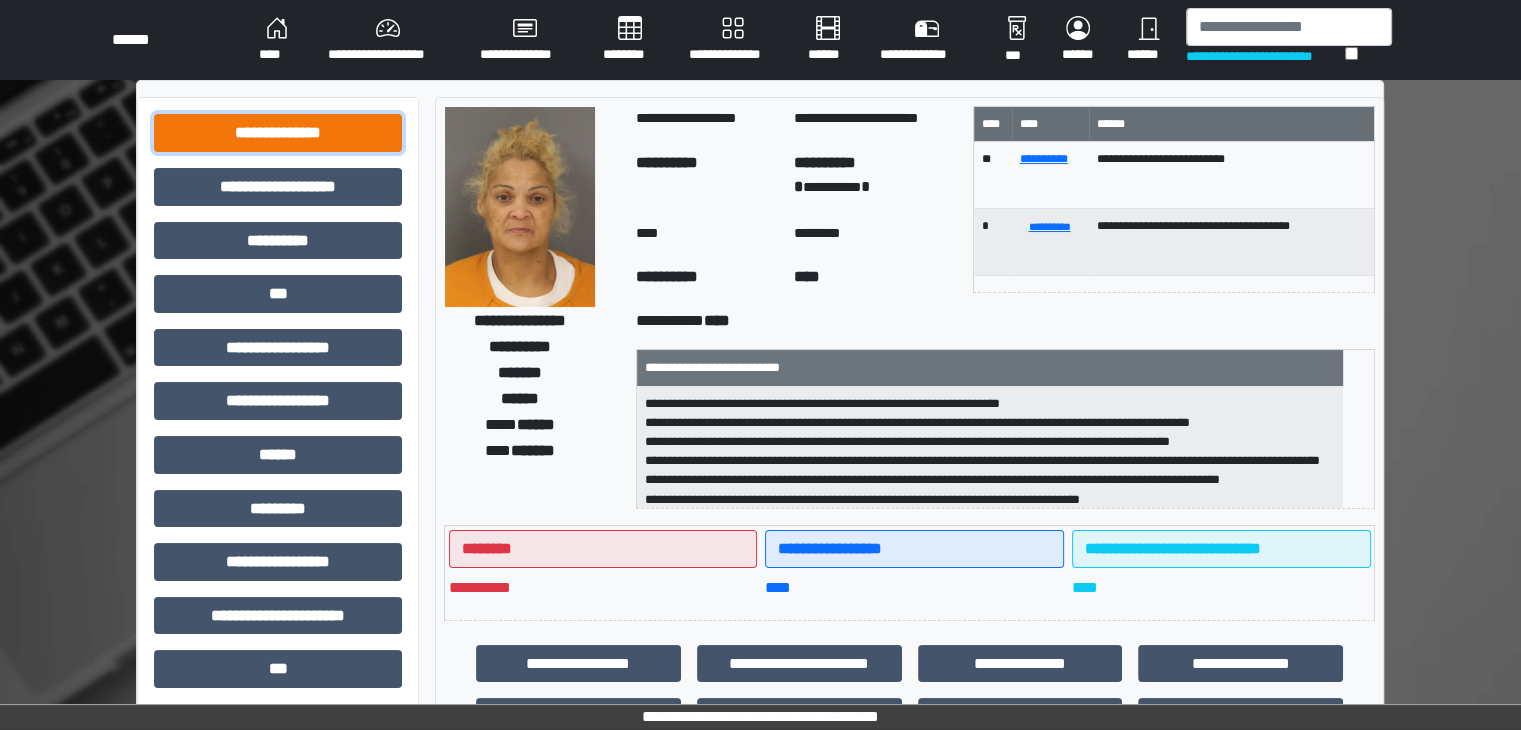 click on "**********" at bounding box center [278, 133] 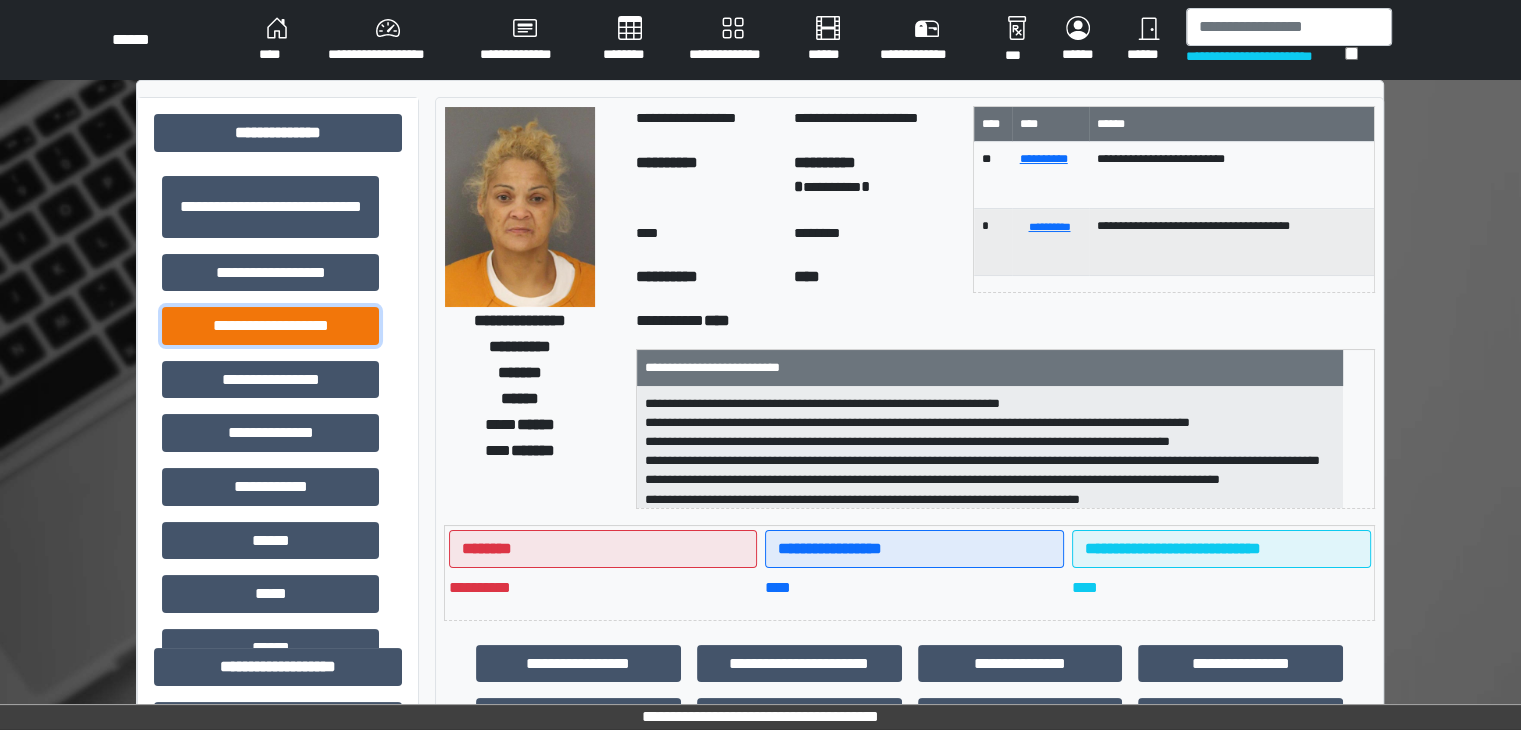 click on "**********" at bounding box center (270, 326) 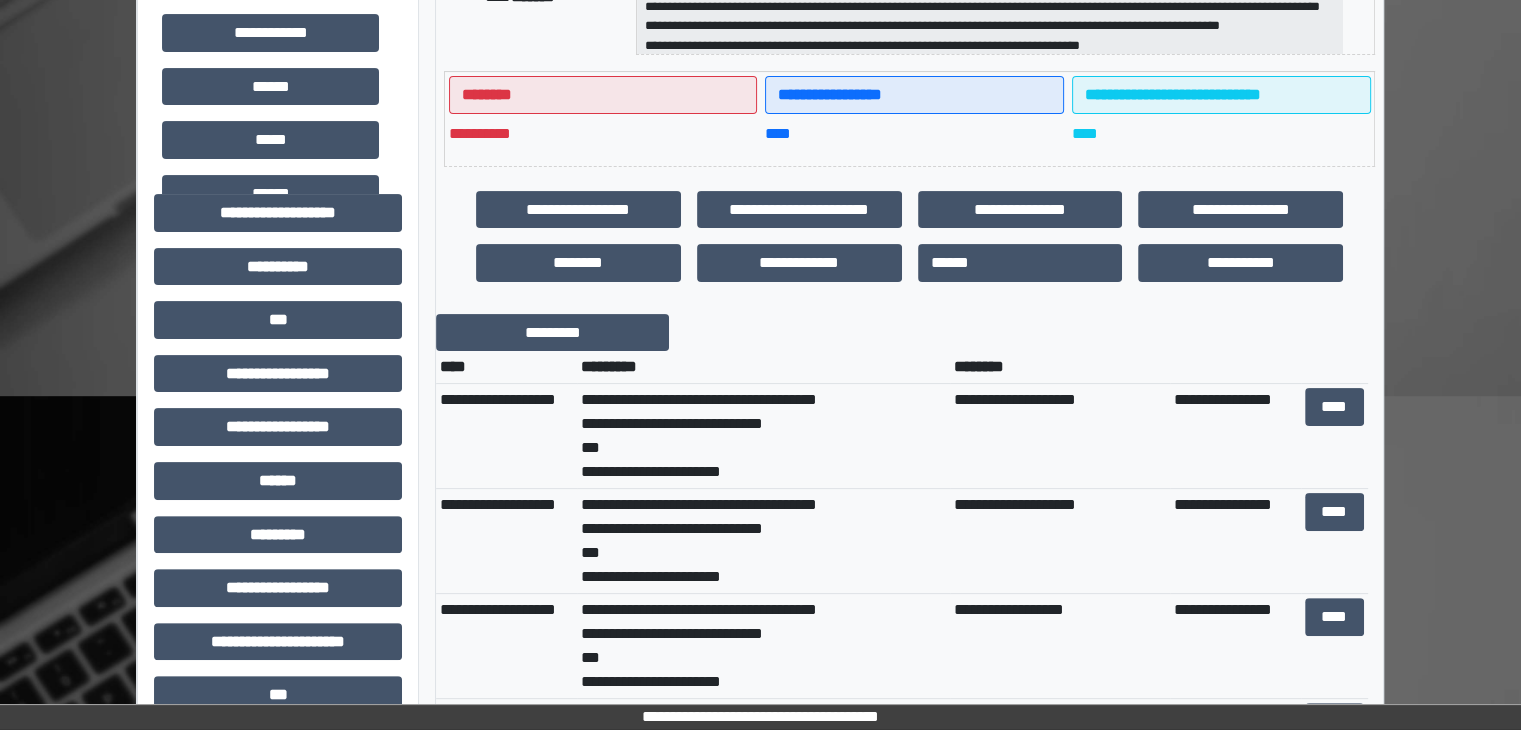 scroll, scrollTop: 500, scrollLeft: 0, axis: vertical 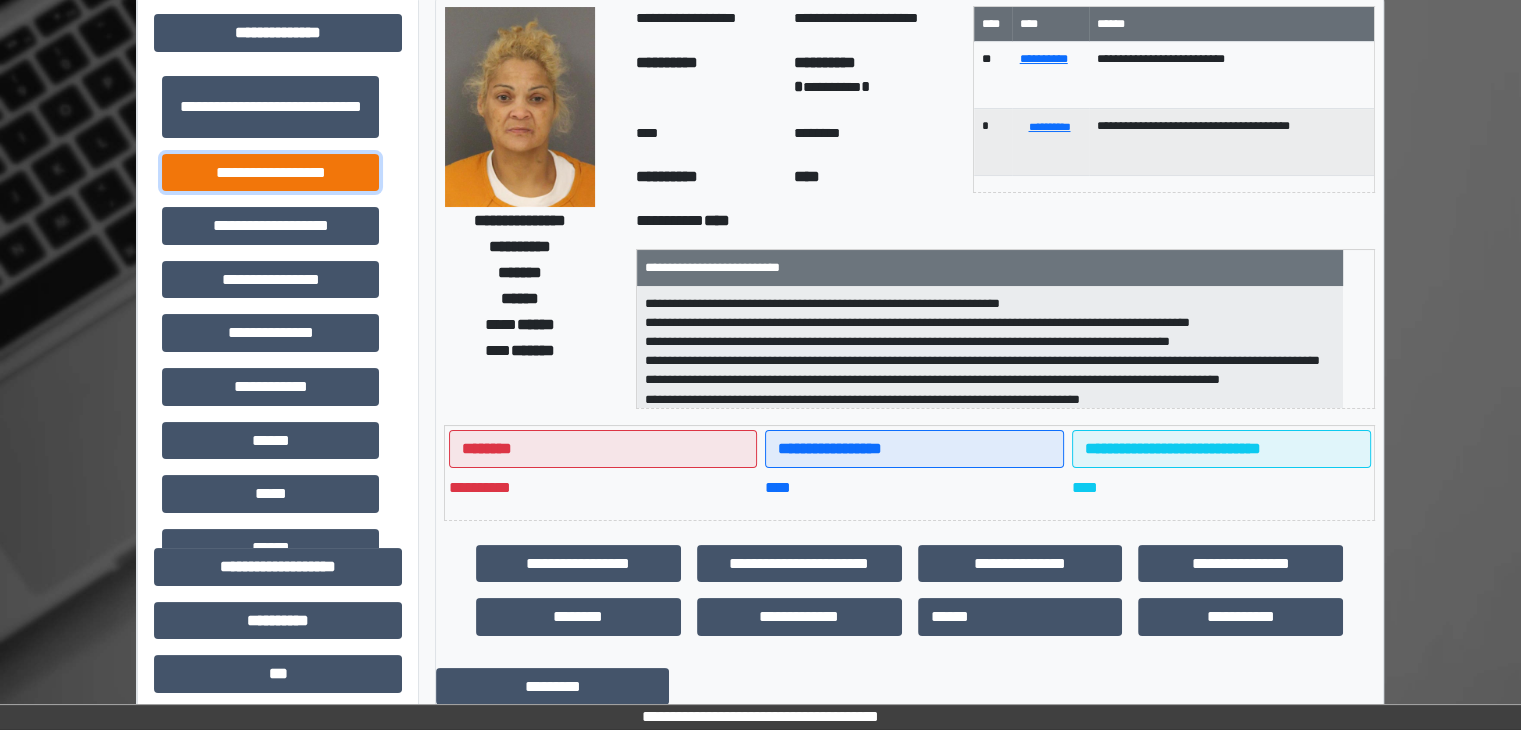 click on "**********" at bounding box center (270, 173) 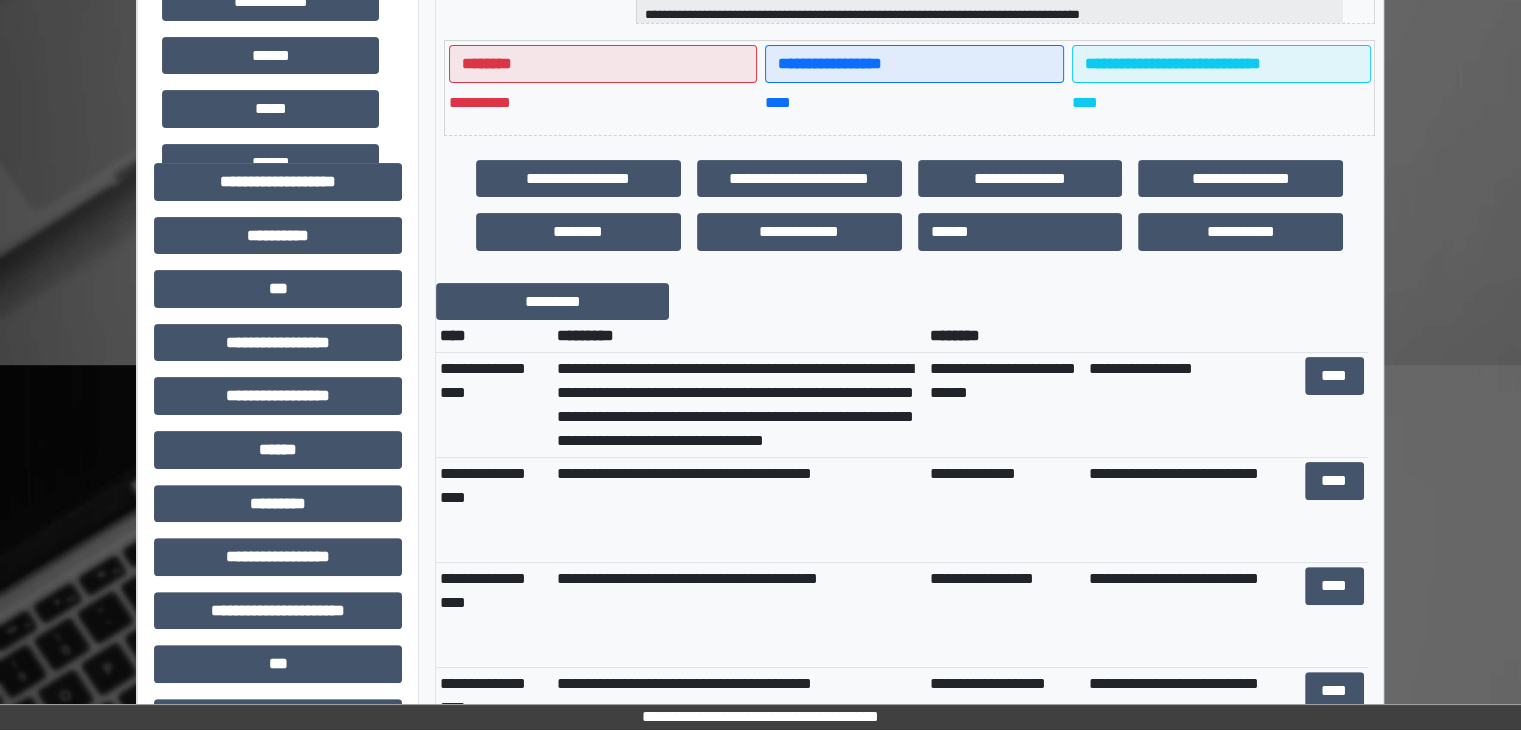 scroll, scrollTop: 500, scrollLeft: 0, axis: vertical 